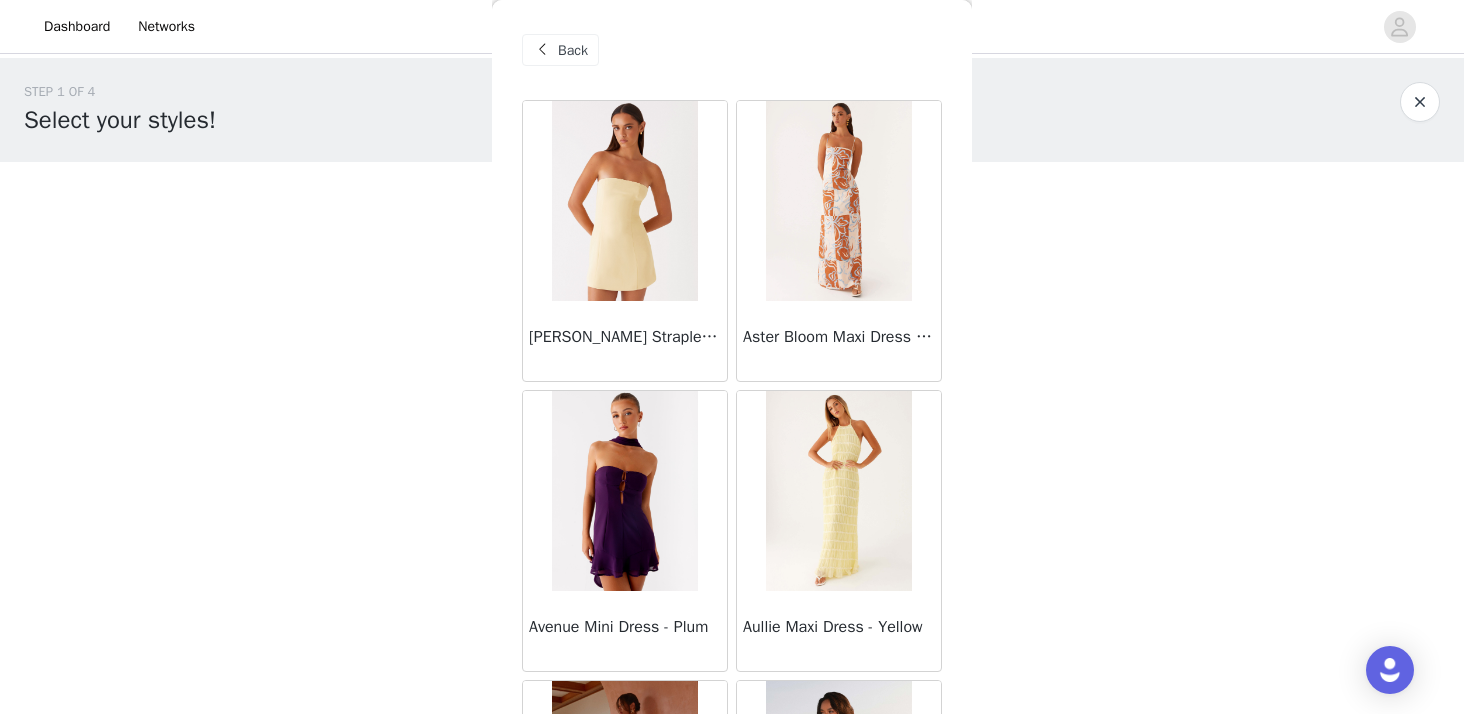 scroll, scrollTop: 0, scrollLeft: 0, axis: both 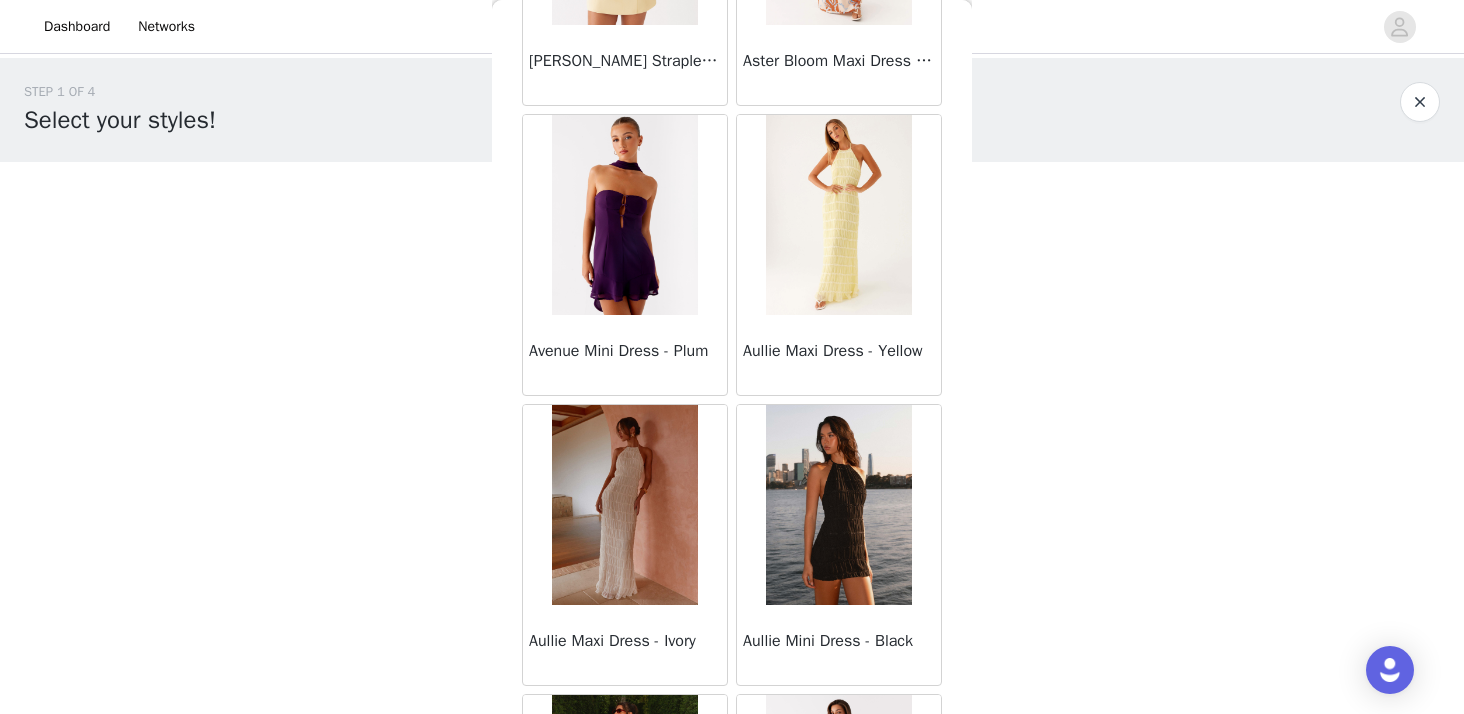 click at bounding box center (624, 215) 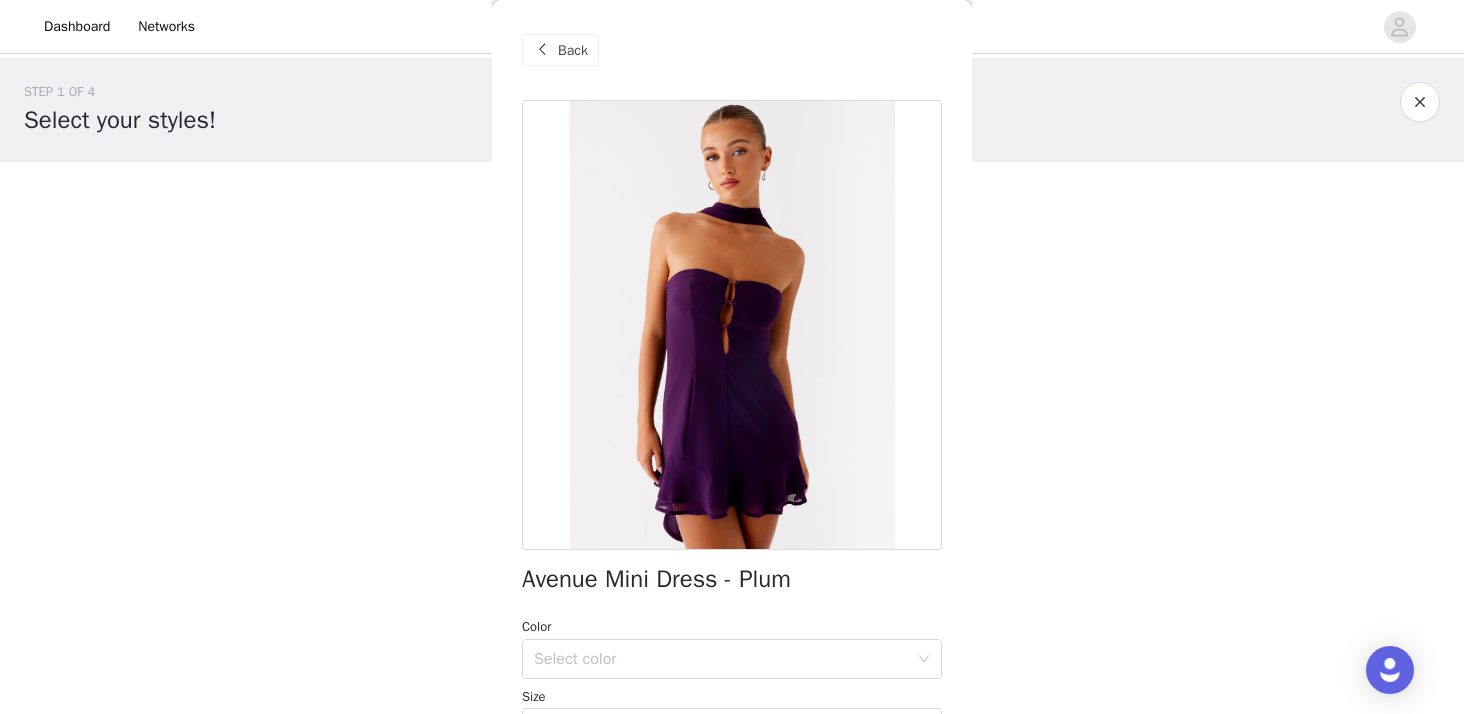 scroll, scrollTop: 99, scrollLeft: 0, axis: vertical 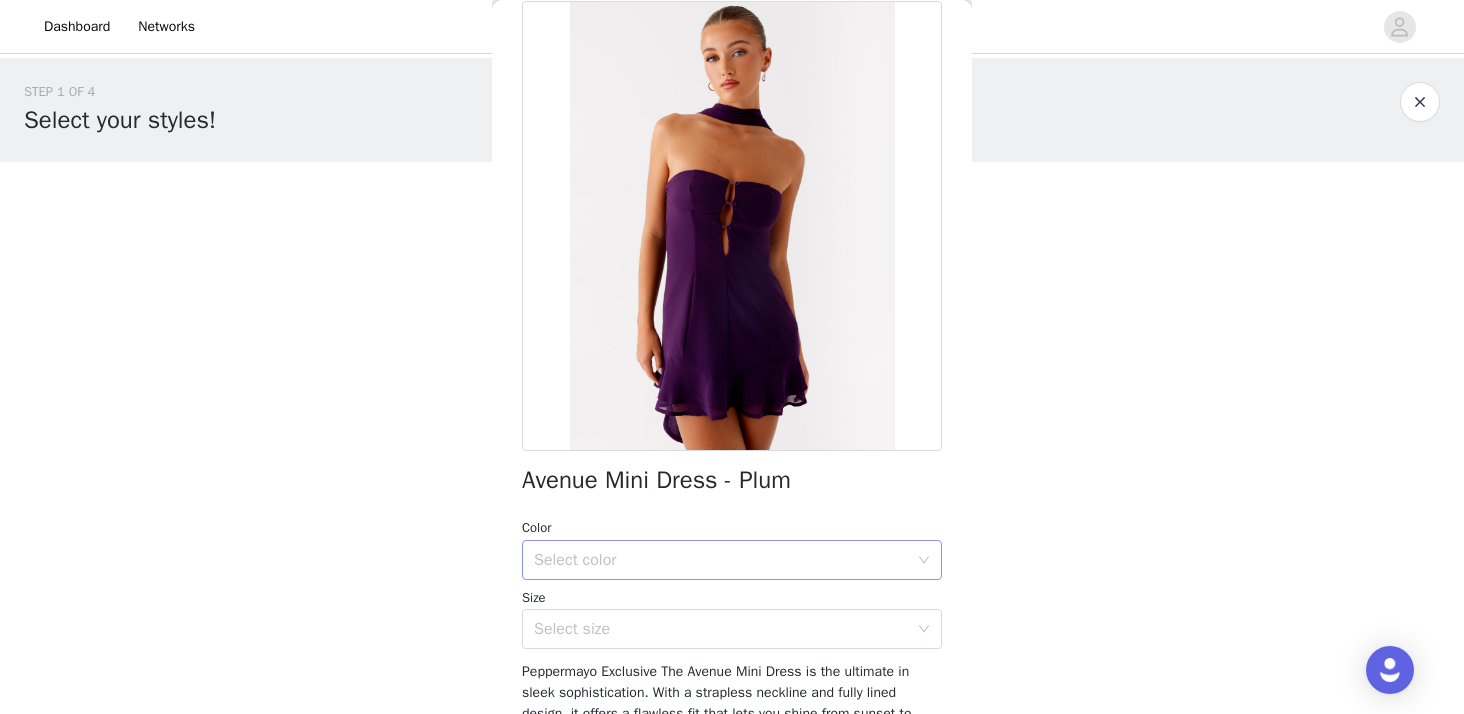 click on "Select color" at bounding box center [721, 560] 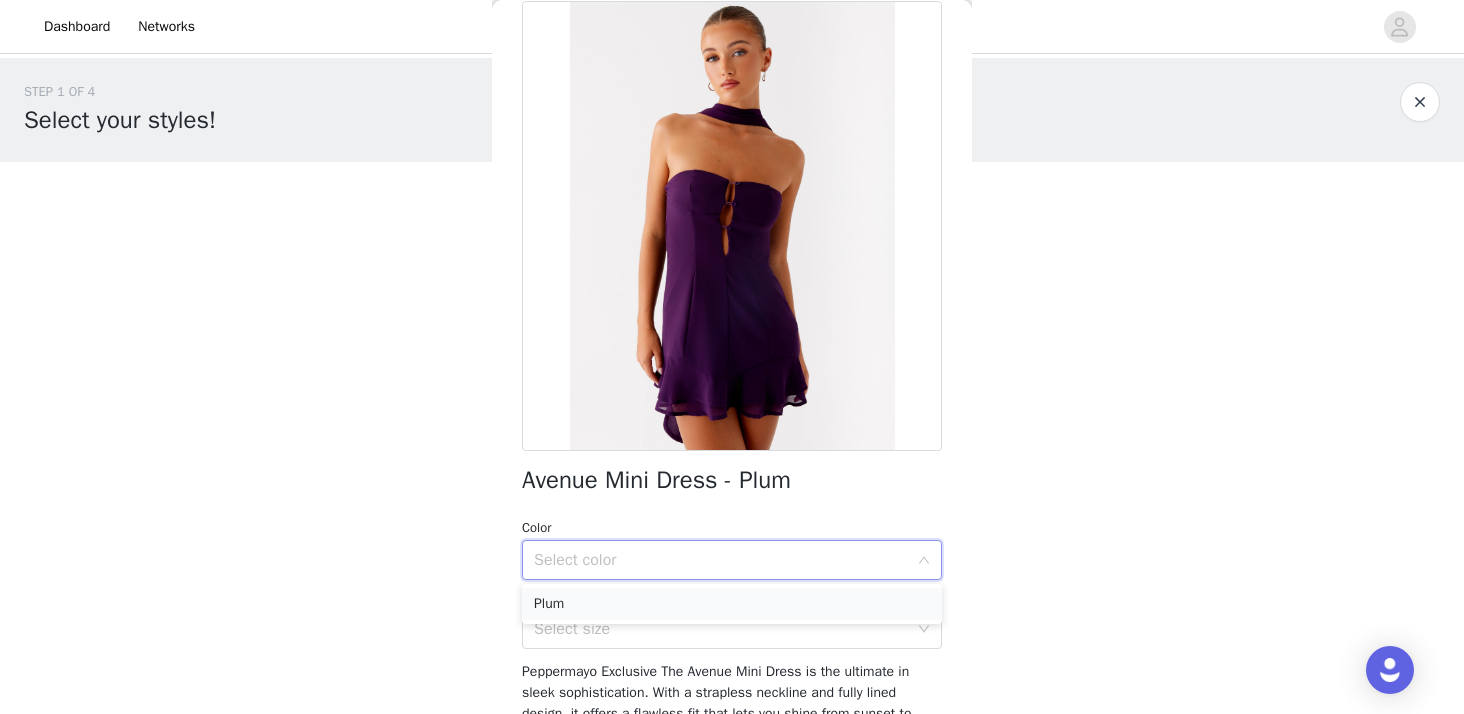 click on "Plum" at bounding box center (732, 604) 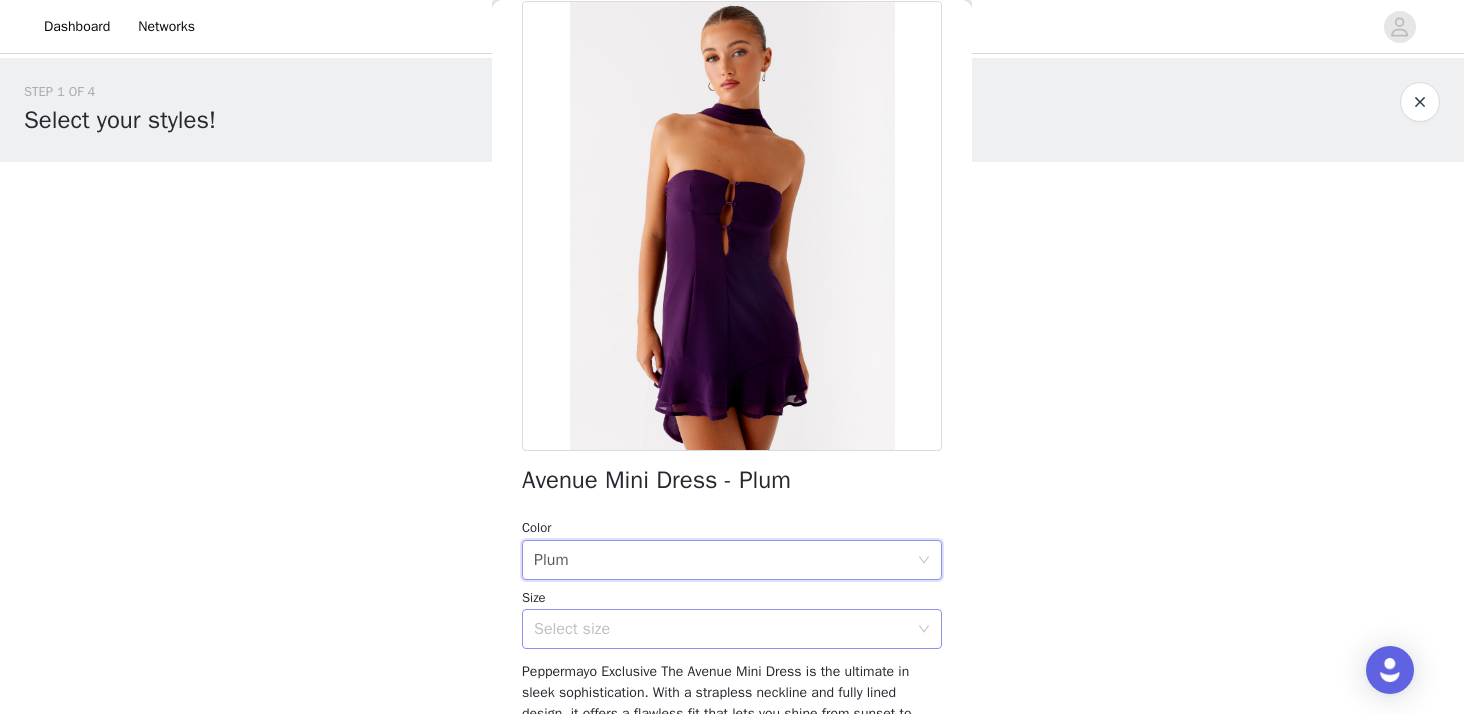 click on "Select size" at bounding box center (721, 629) 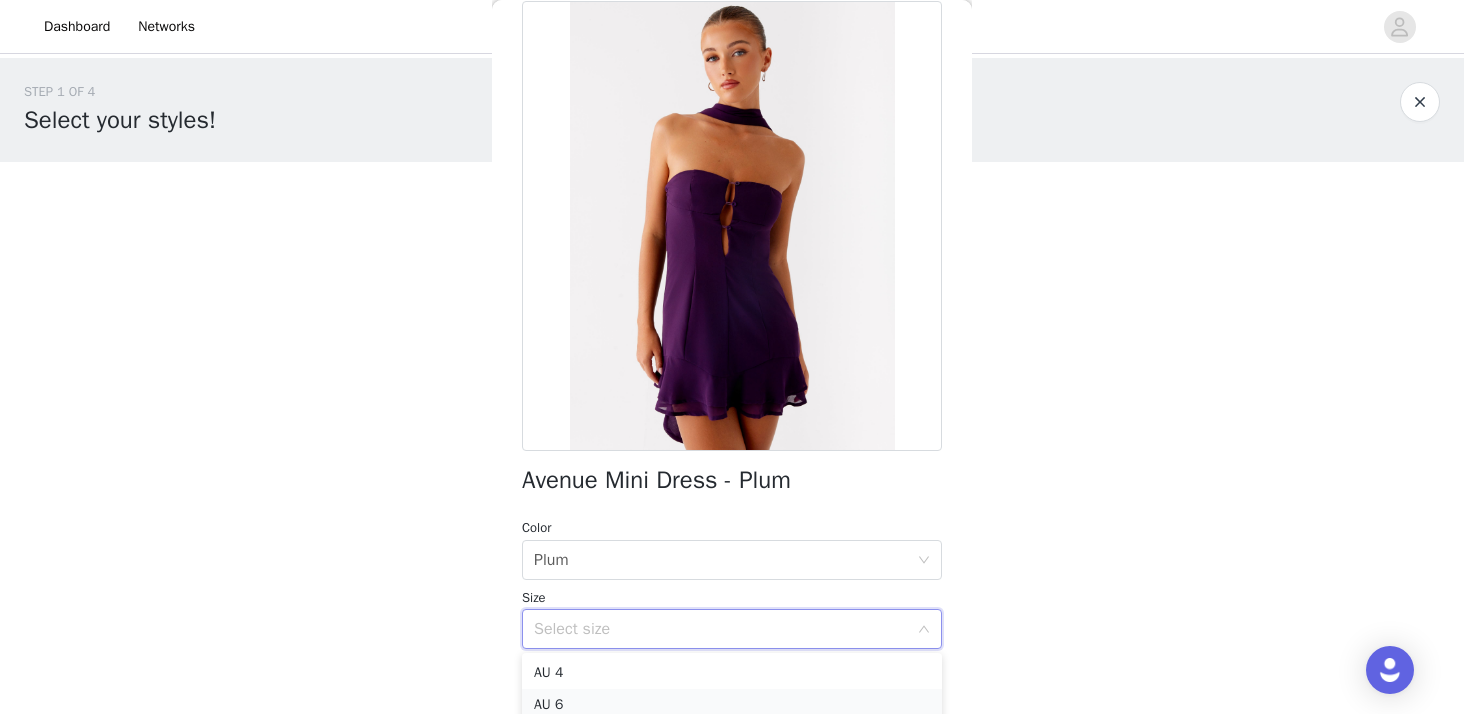 click on "AU 6" at bounding box center [732, 705] 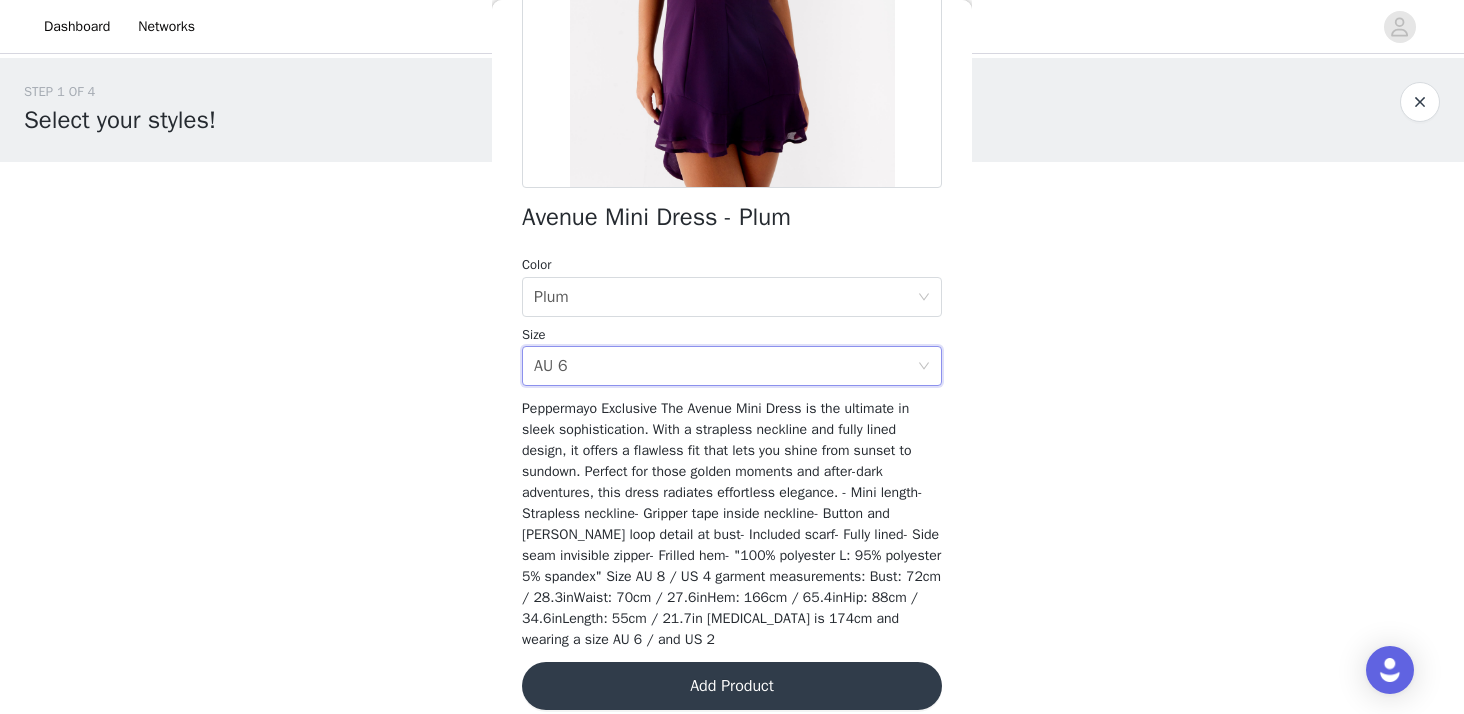 scroll, scrollTop: 382, scrollLeft: 0, axis: vertical 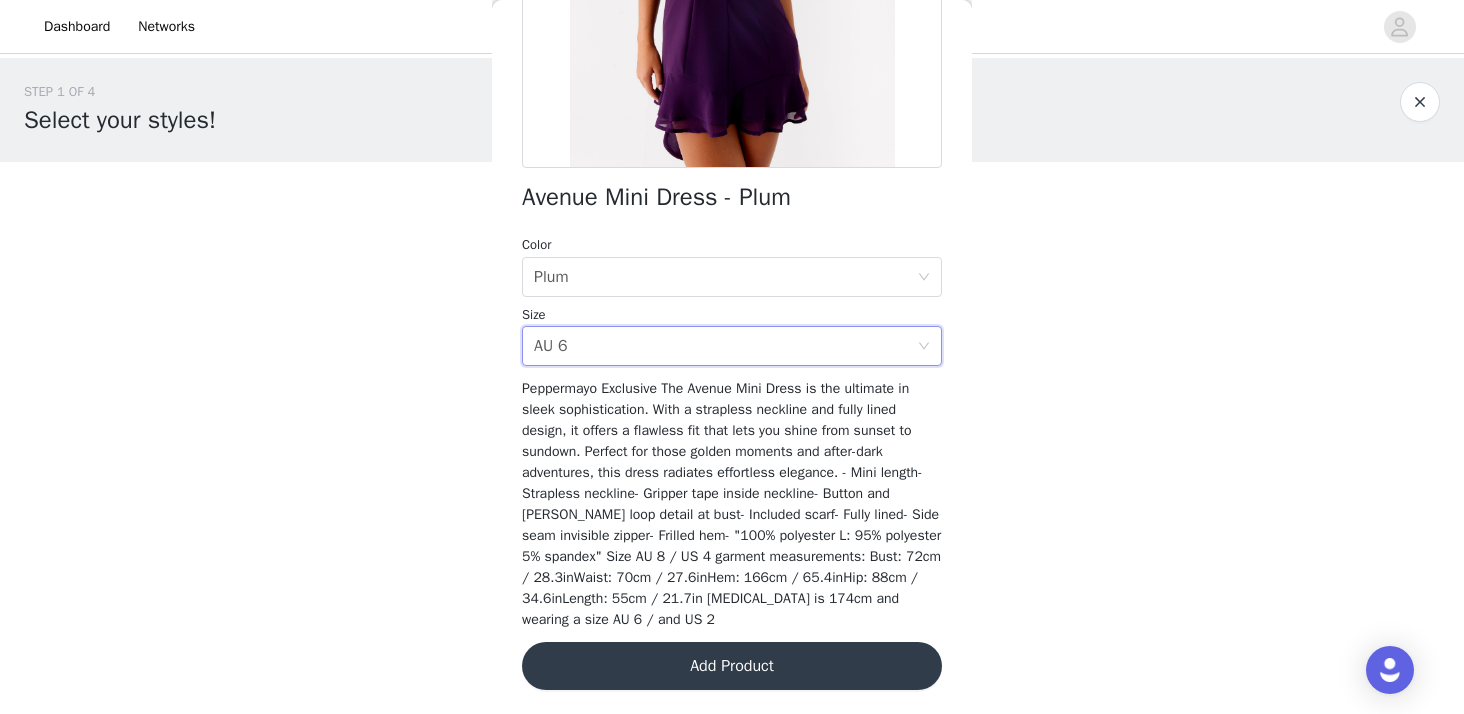 click on "Add Product" at bounding box center (732, 666) 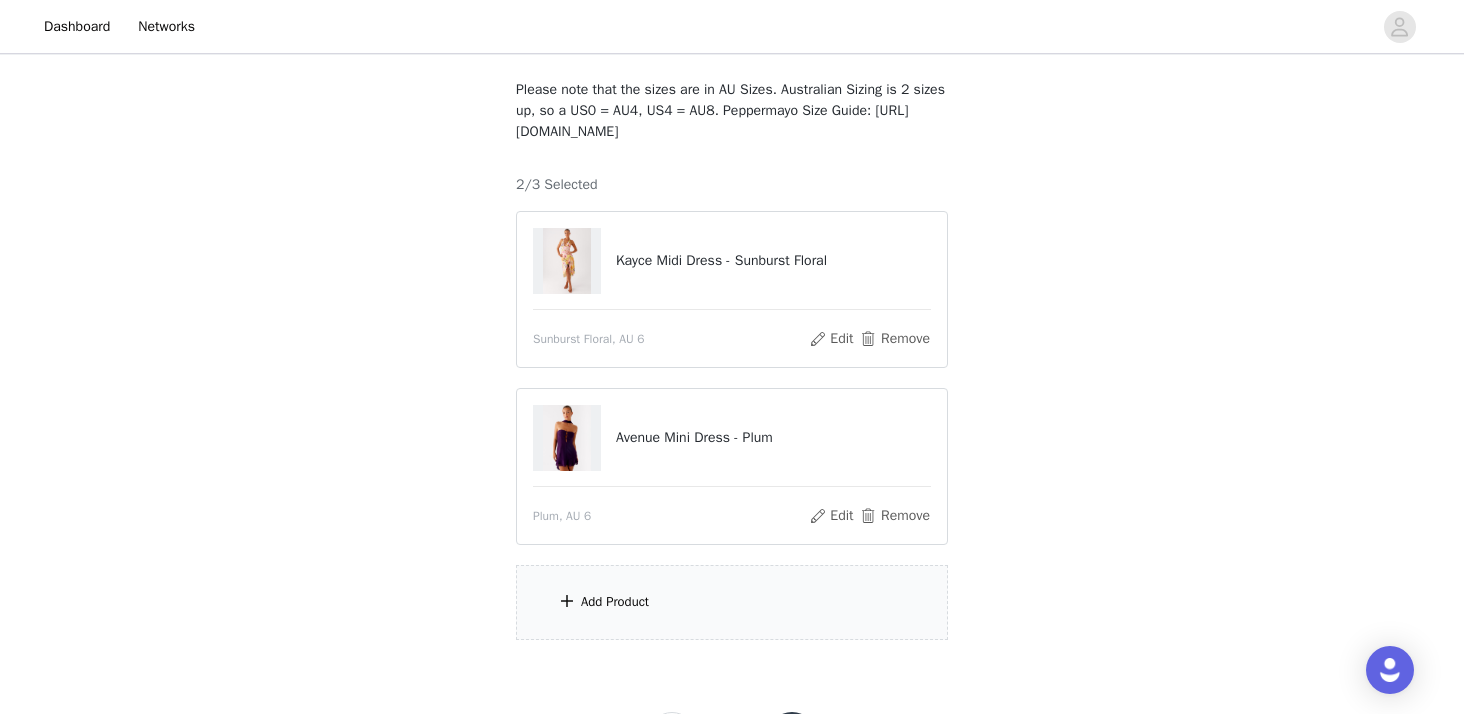 scroll, scrollTop: 124, scrollLeft: 0, axis: vertical 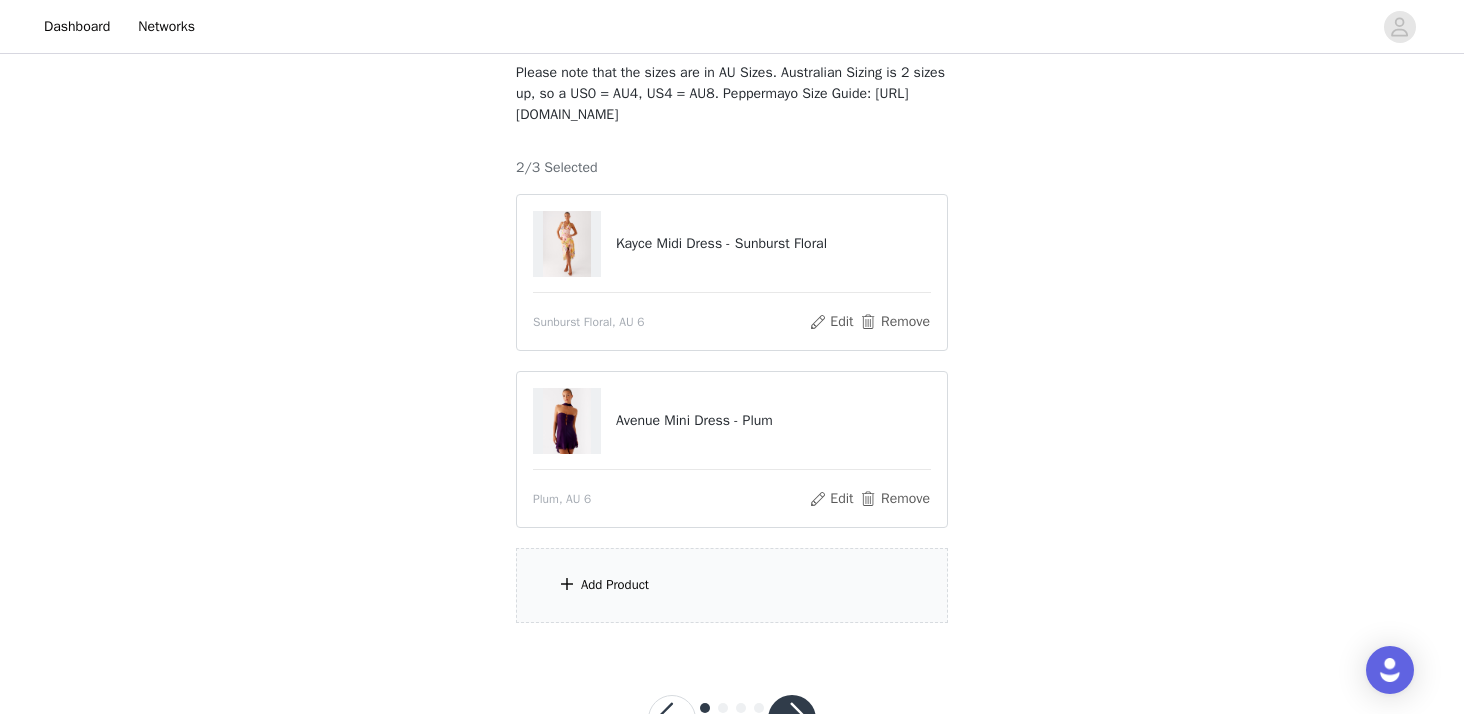 click on "Add Product" at bounding box center (732, 585) 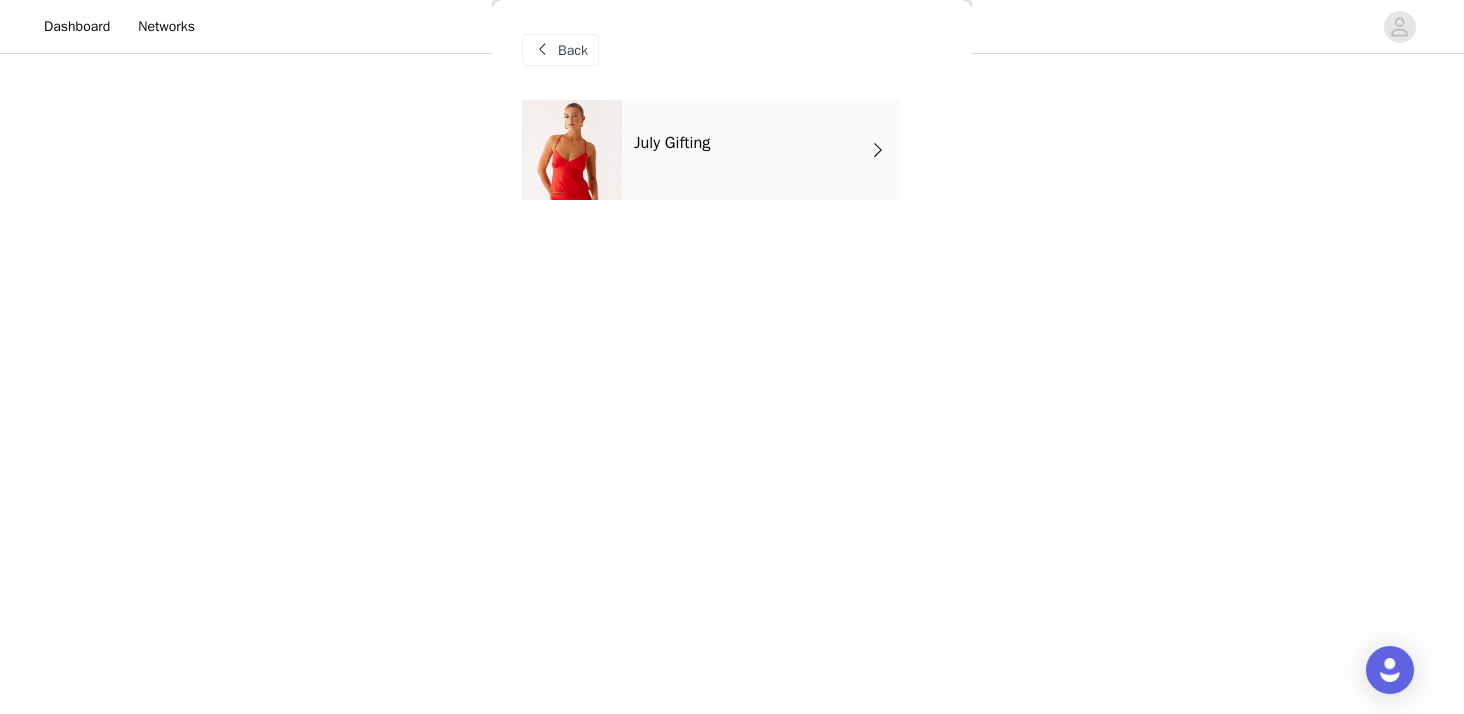 click on "July Gifting" at bounding box center [761, 150] 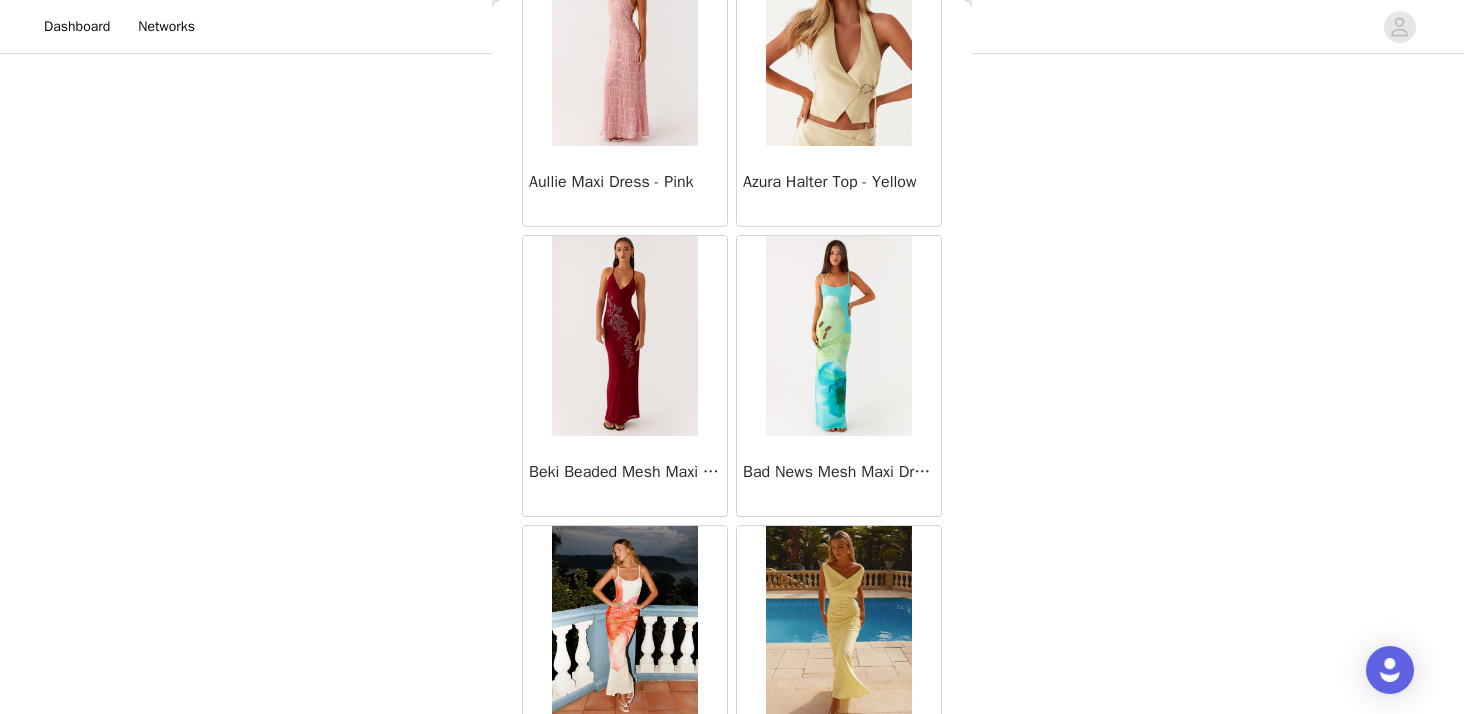 scroll, scrollTop: 2346, scrollLeft: 0, axis: vertical 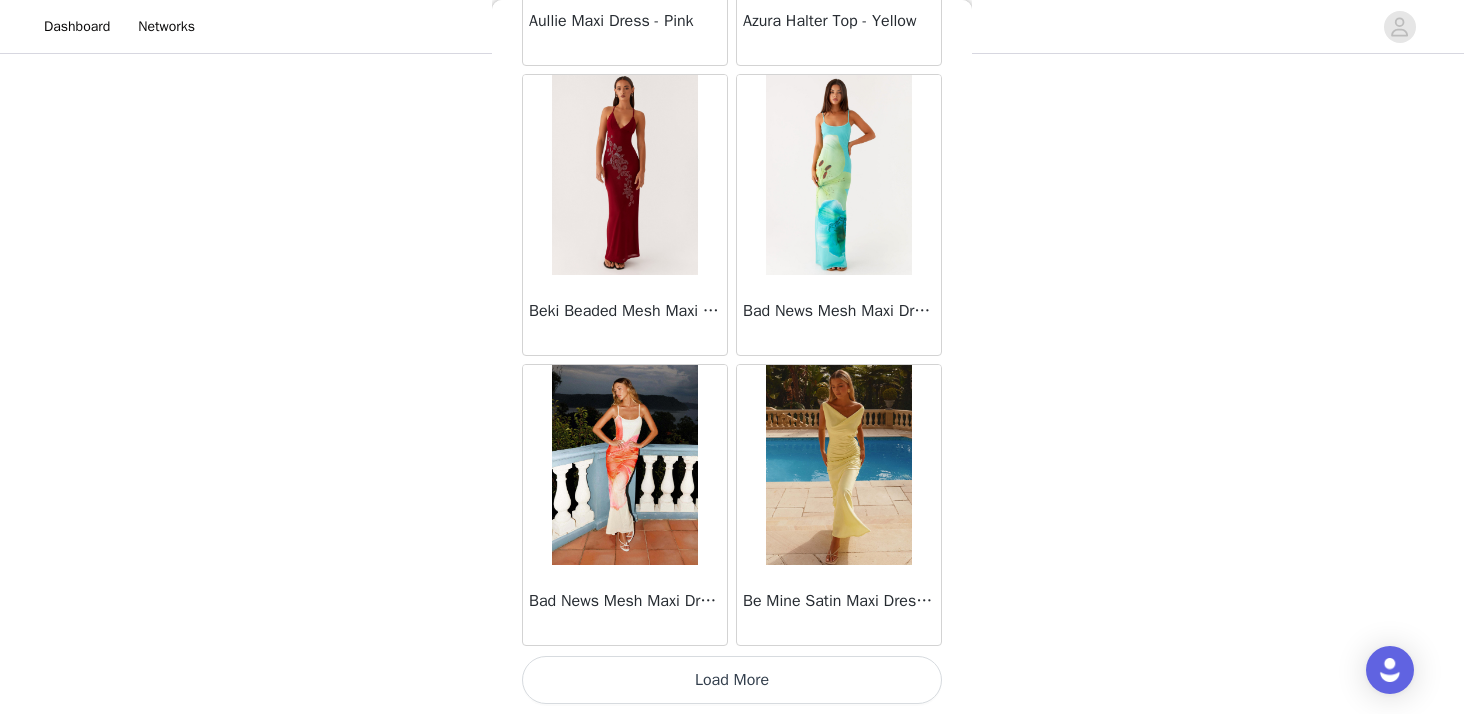 click on "Load More" at bounding box center (732, 680) 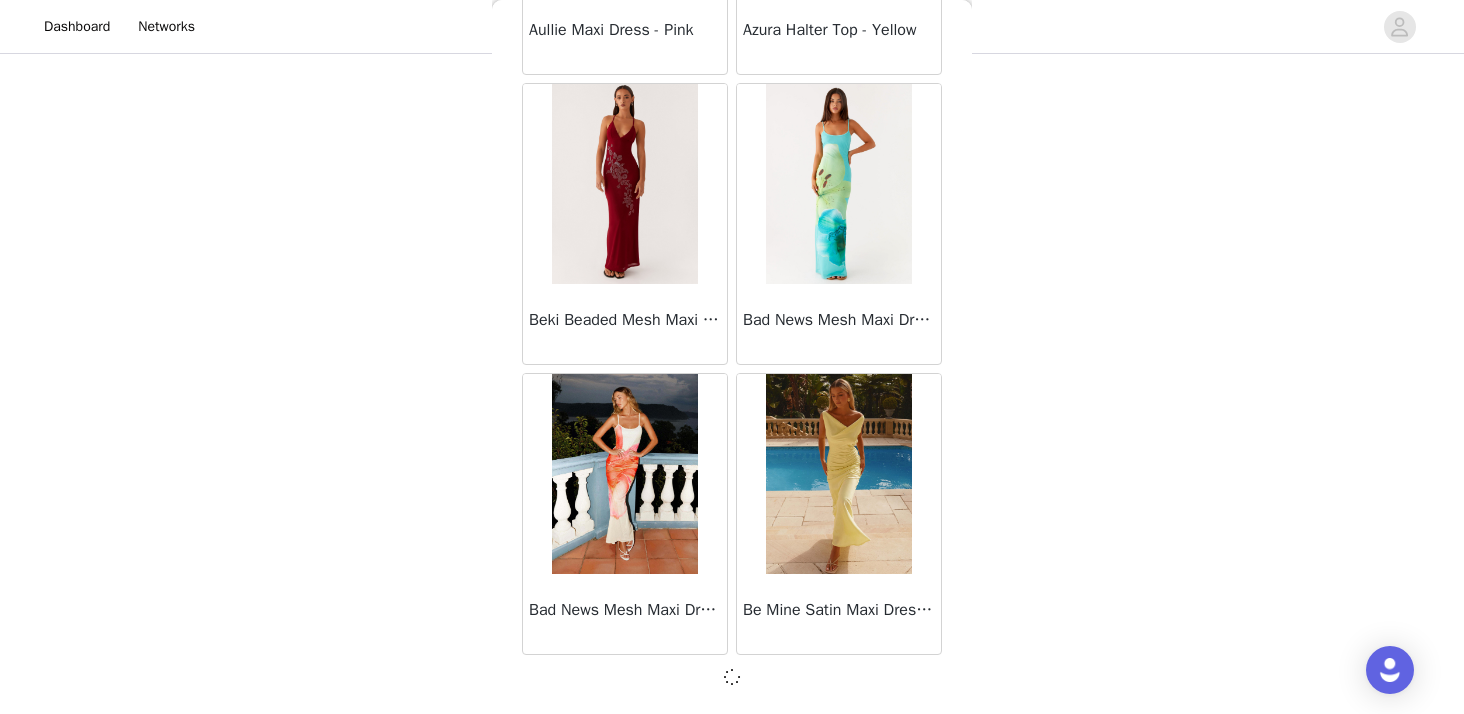 scroll, scrollTop: 200, scrollLeft: 0, axis: vertical 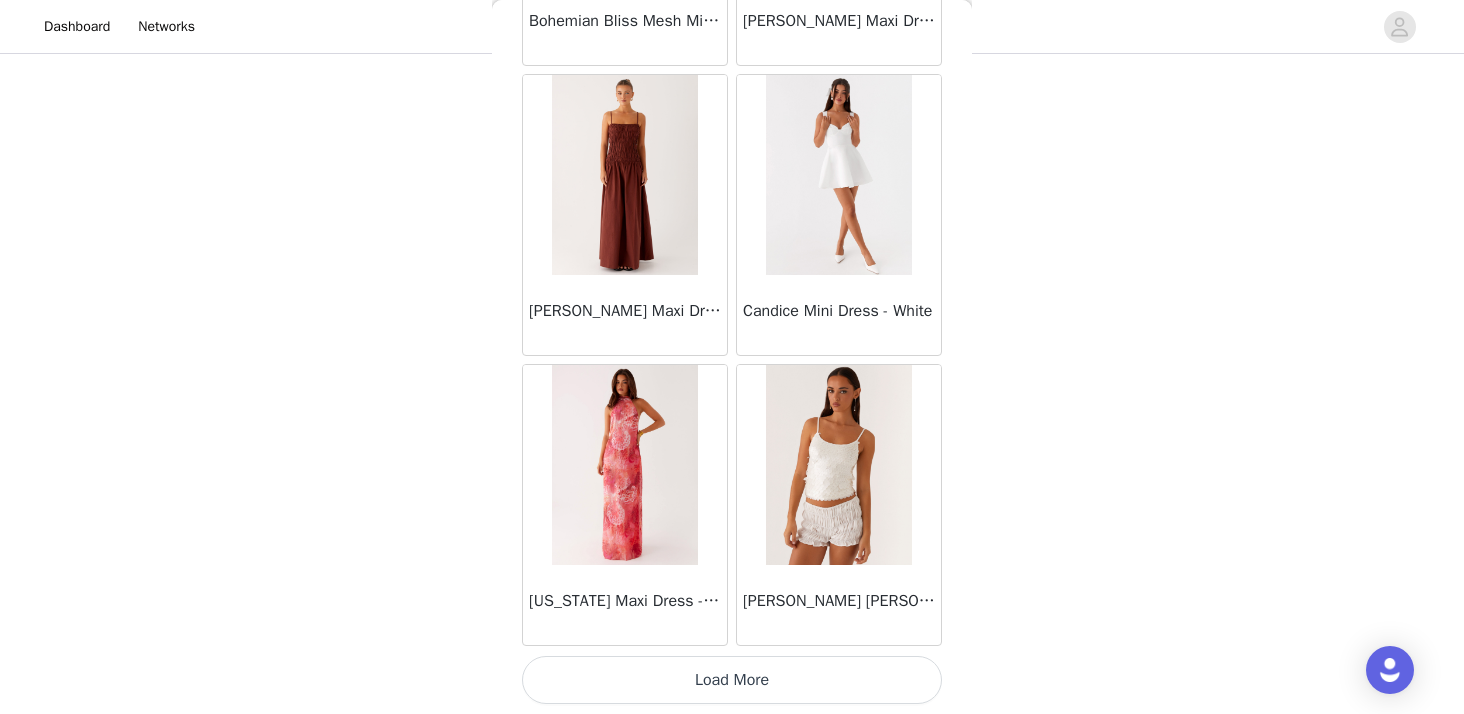 click on "Load More" at bounding box center [732, 680] 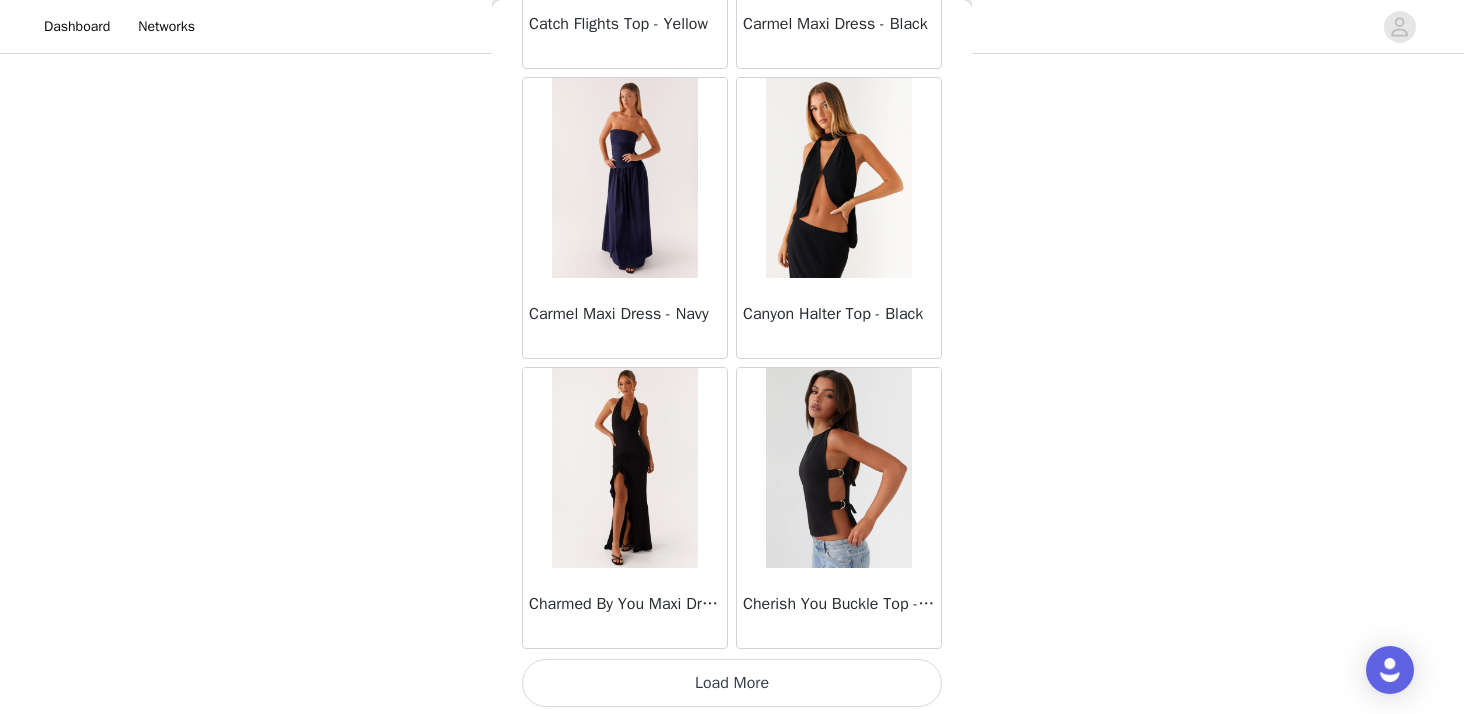 scroll, scrollTop: 8146, scrollLeft: 0, axis: vertical 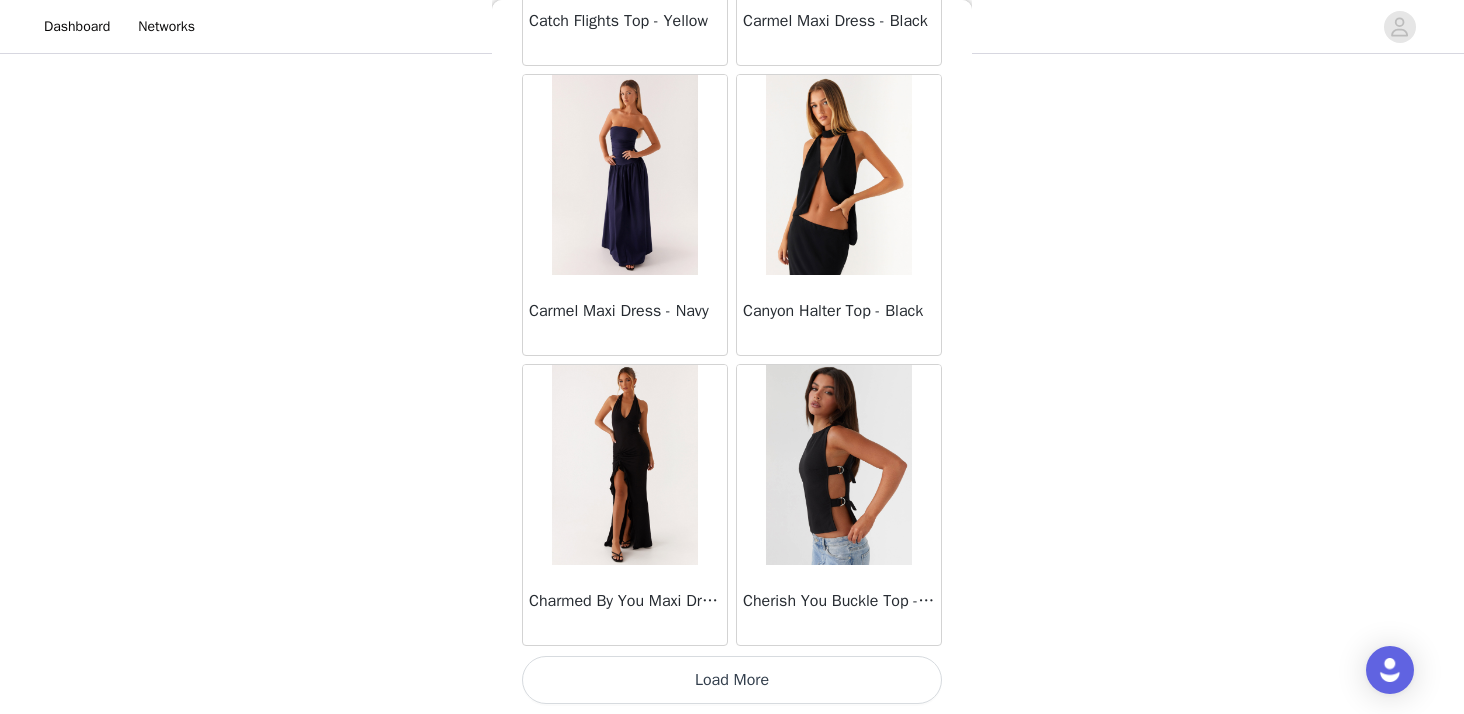 click on "Load More" at bounding box center (732, 680) 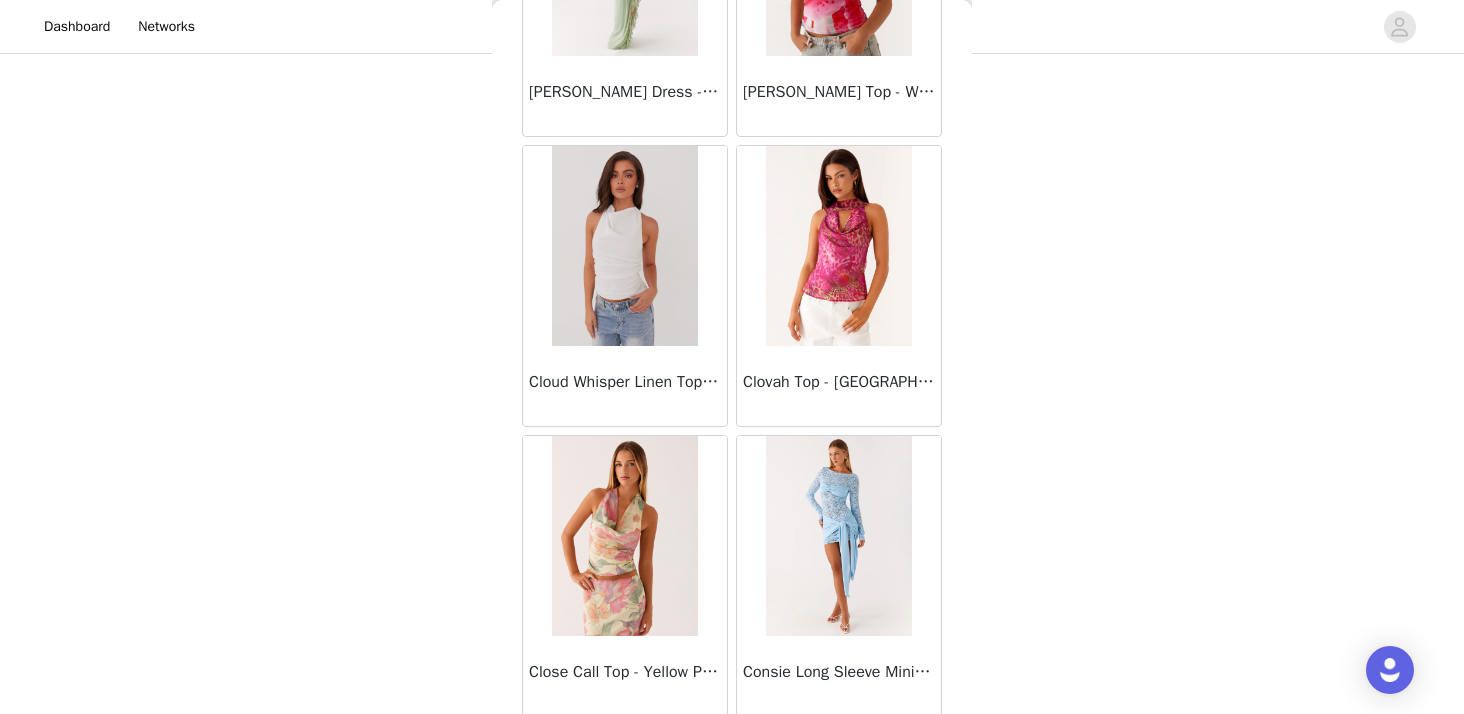 scroll, scrollTop: 11046, scrollLeft: 0, axis: vertical 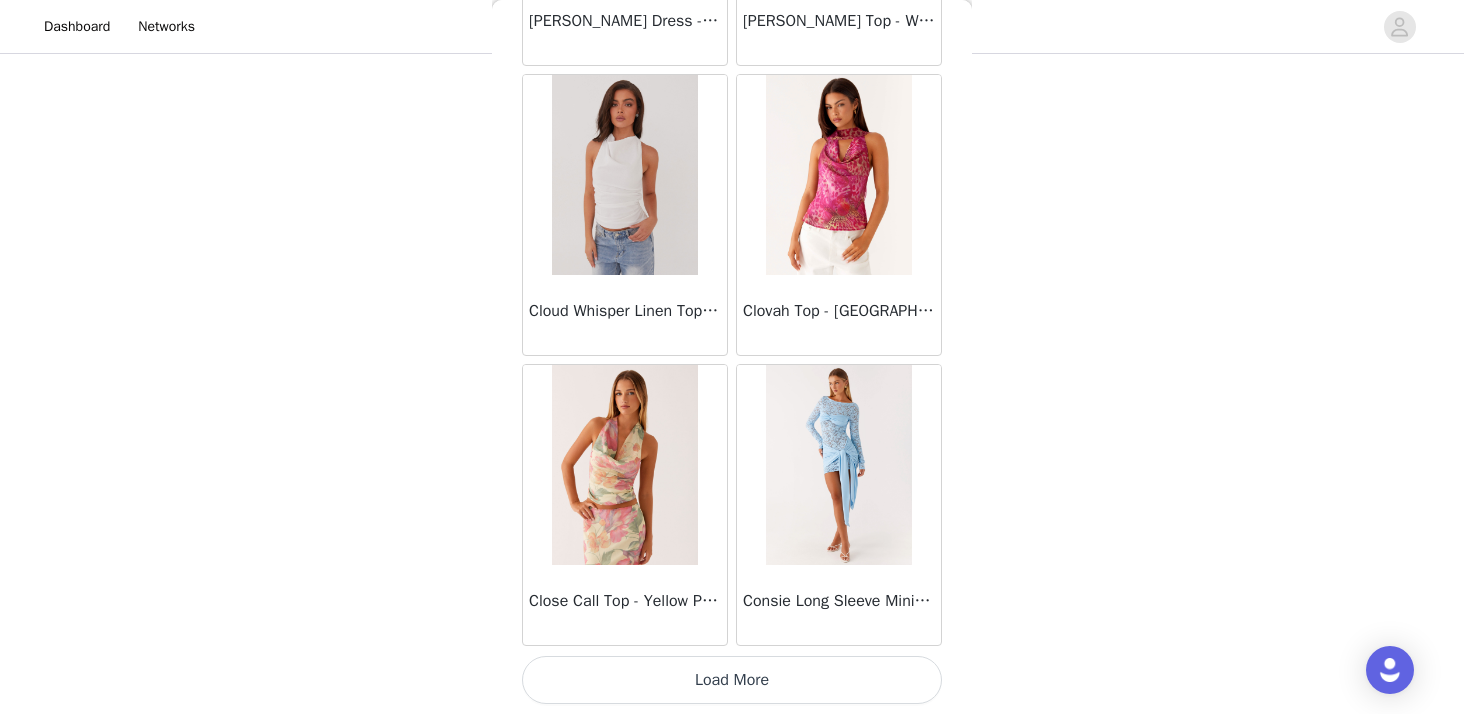 click on "Load More" at bounding box center [732, 680] 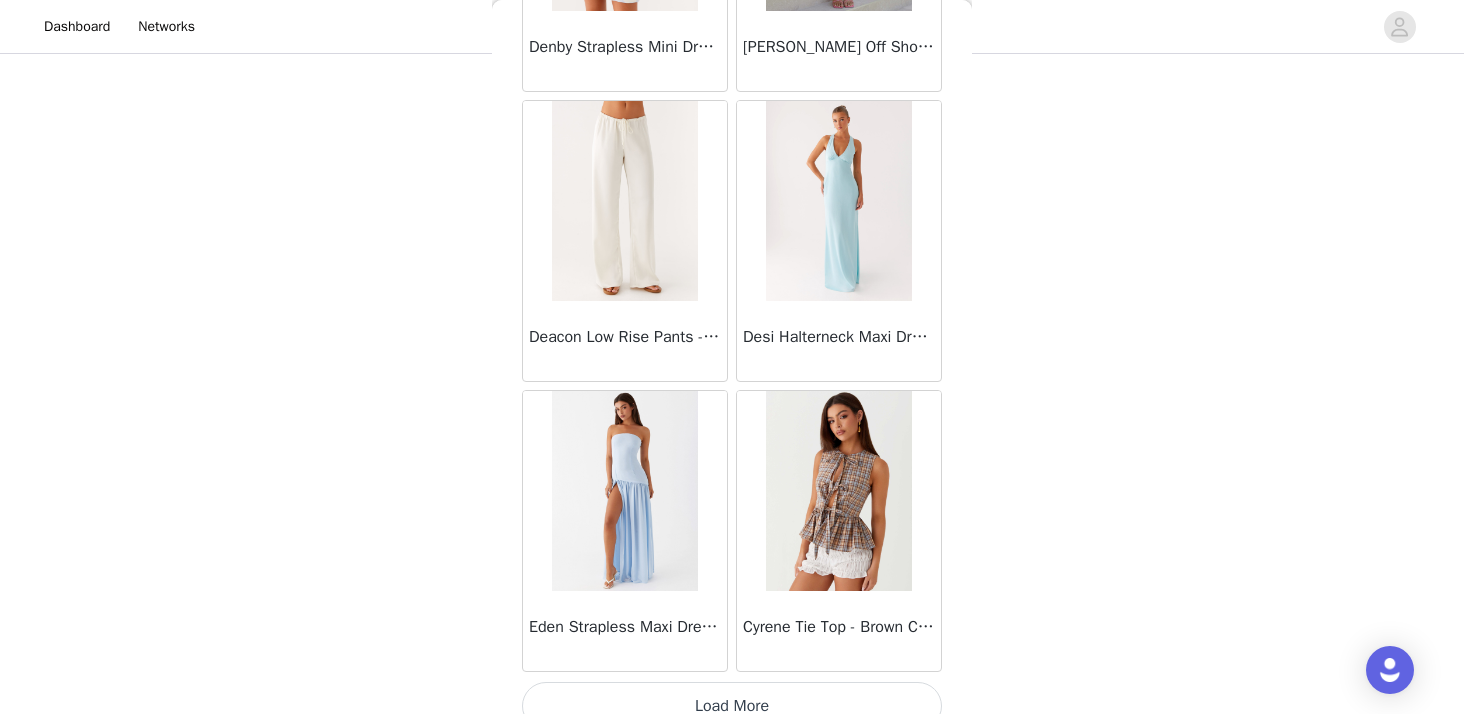 scroll, scrollTop: 13946, scrollLeft: 0, axis: vertical 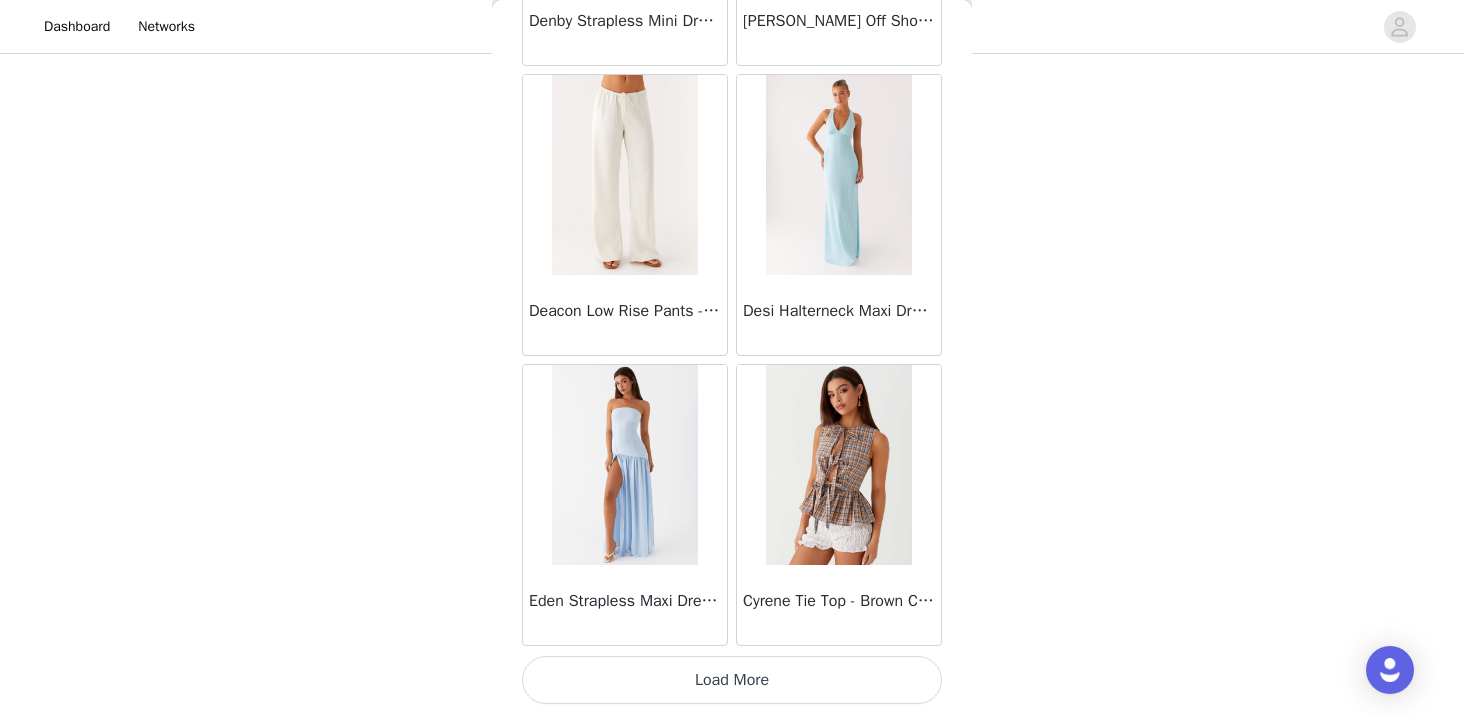 click on "Load More" at bounding box center (732, 680) 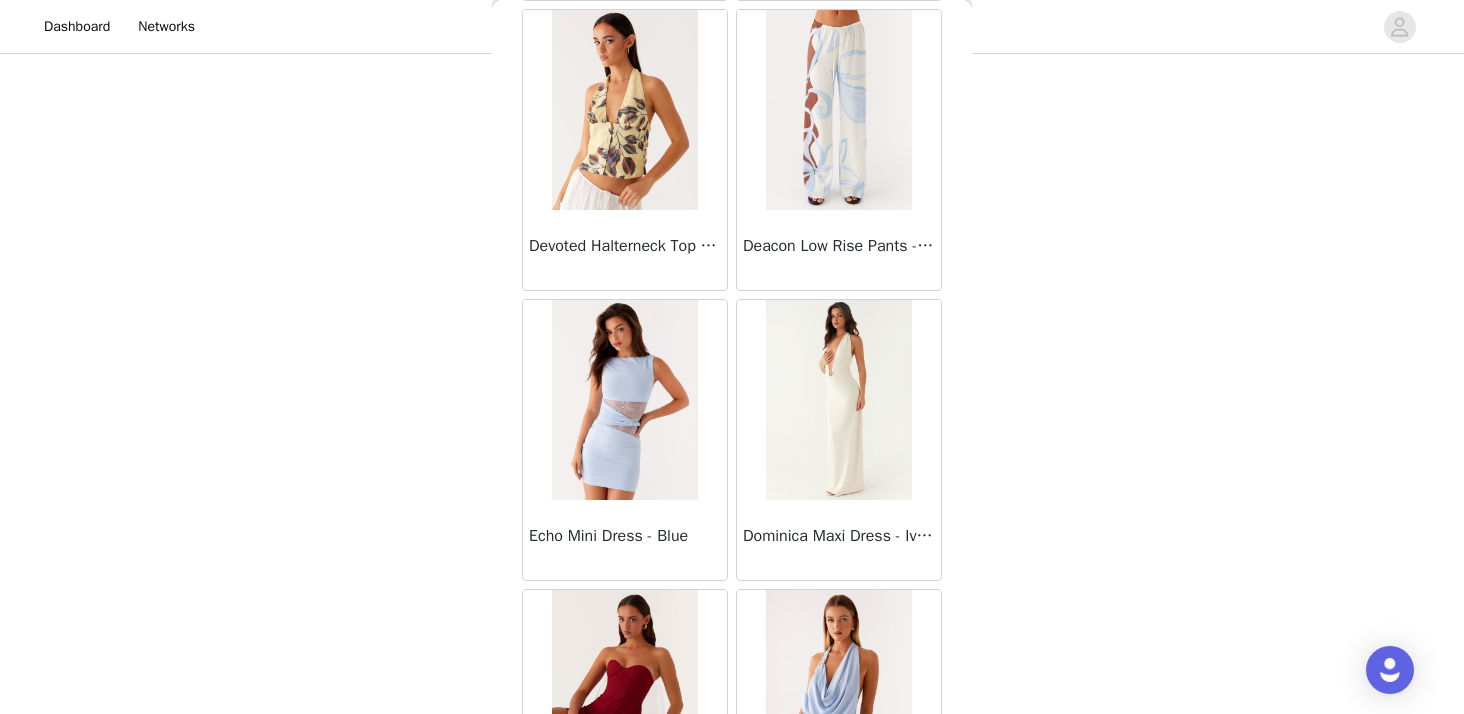 scroll, scrollTop: 16846, scrollLeft: 0, axis: vertical 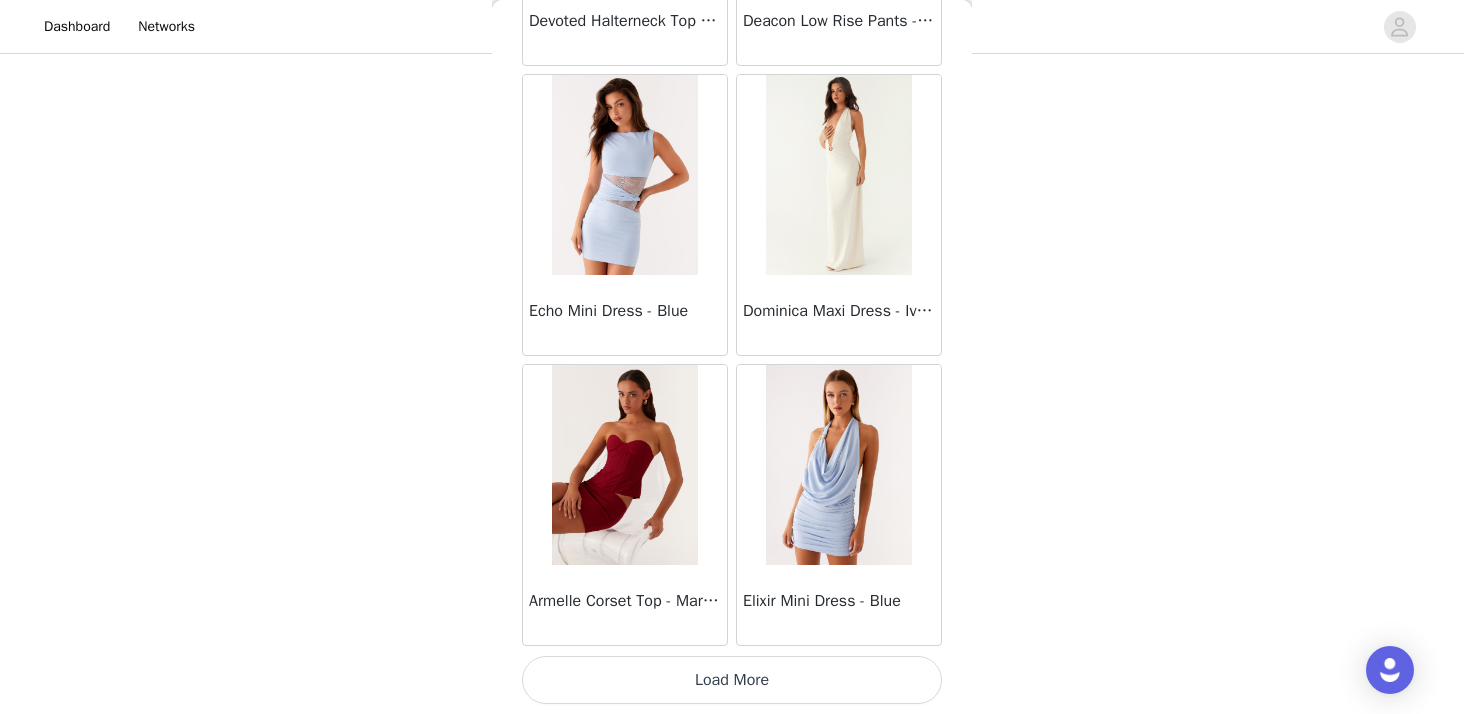 click on "Load More" at bounding box center [732, 680] 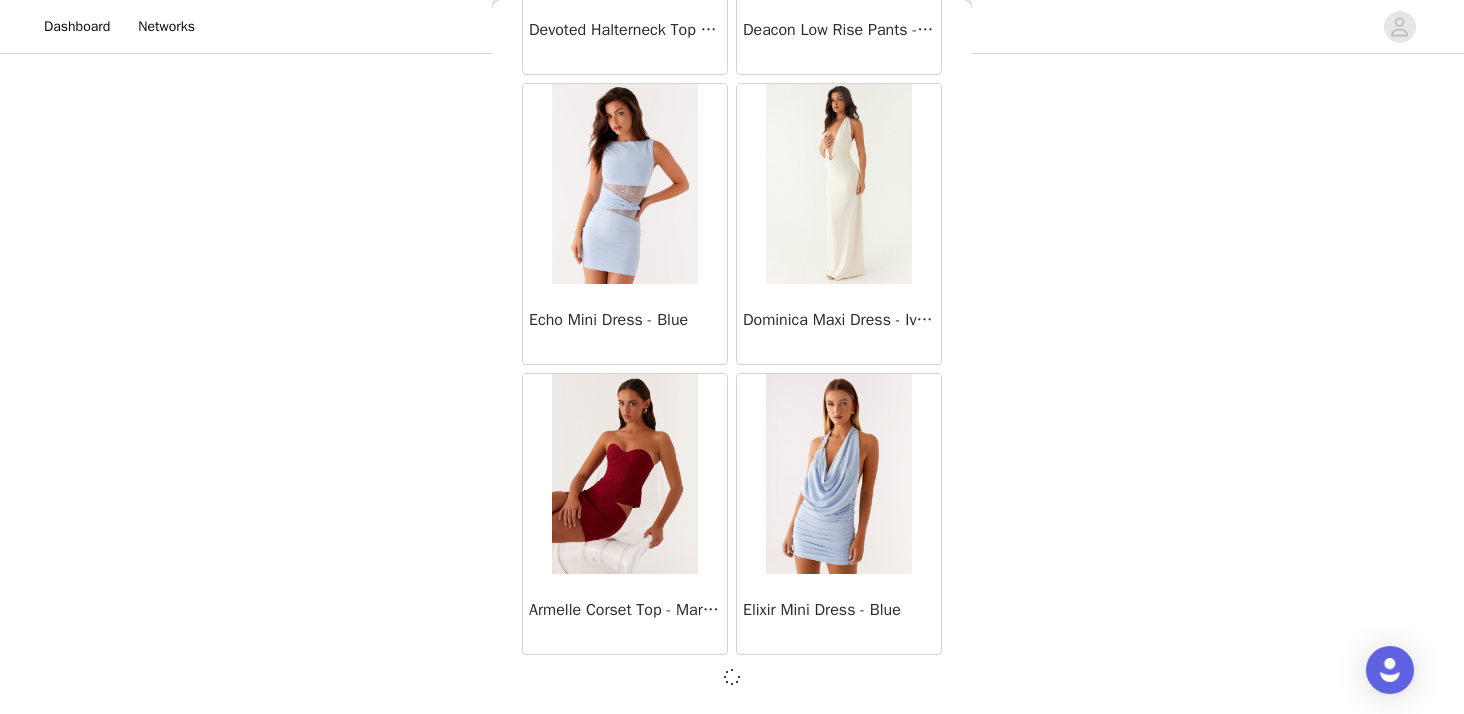 scroll, scrollTop: 16846, scrollLeft: 0, axis: vertical 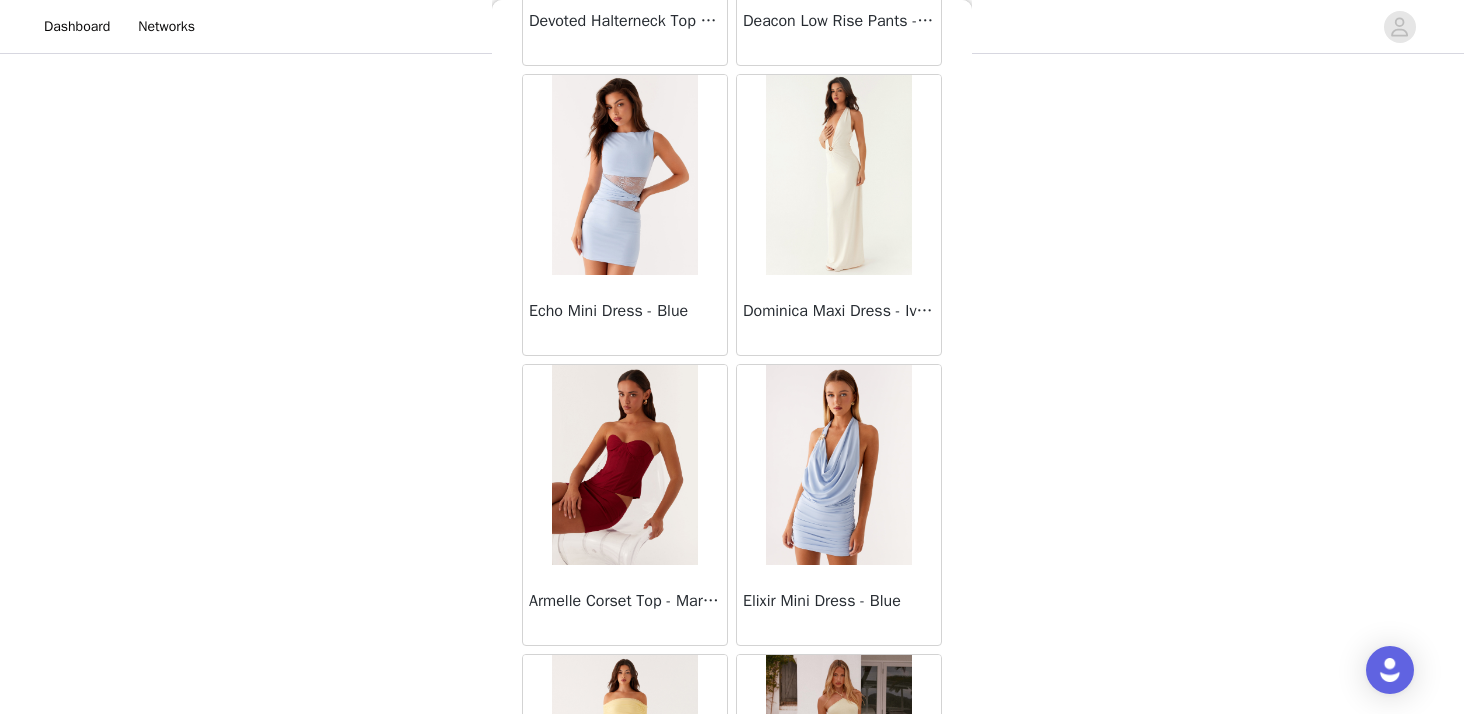 click at bounding box center [624, 465] 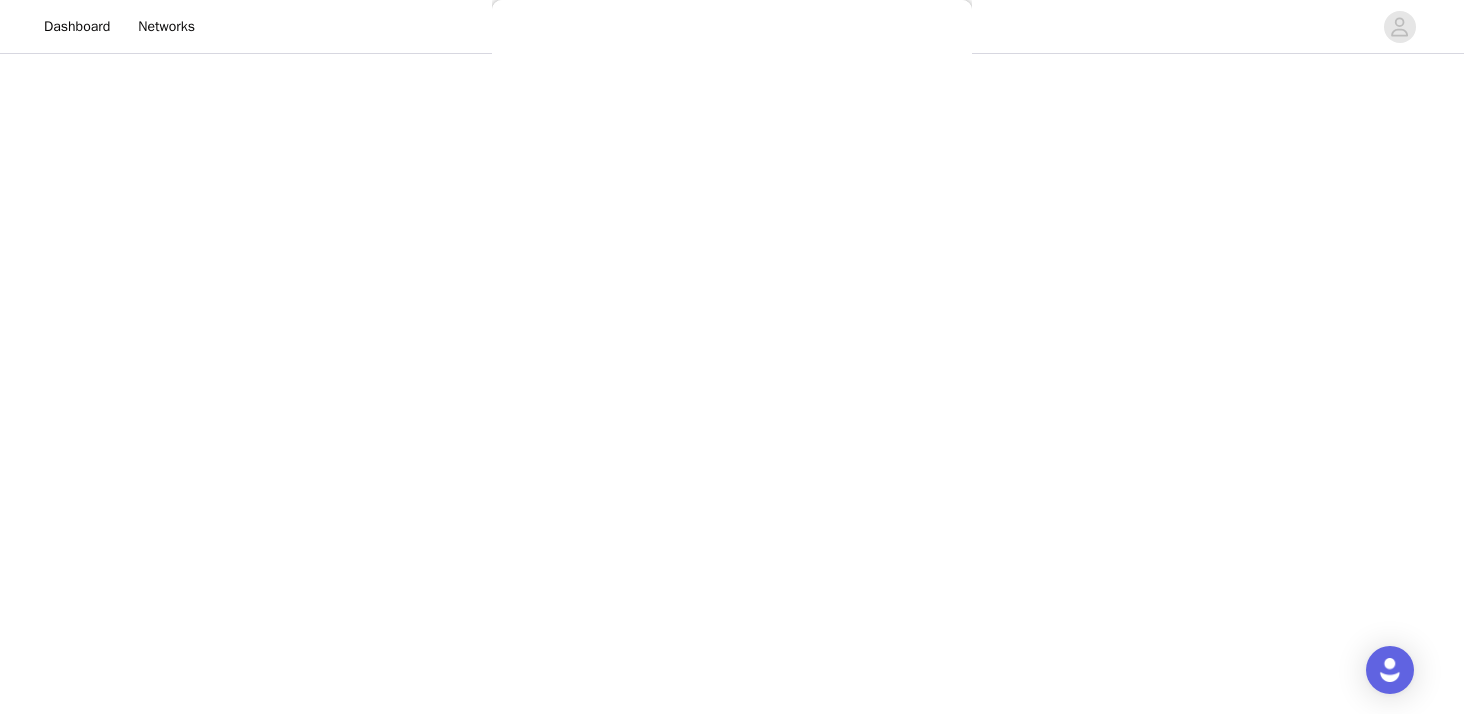 scroll, scrollTop: 0, scrollLeft: 0, axis: both 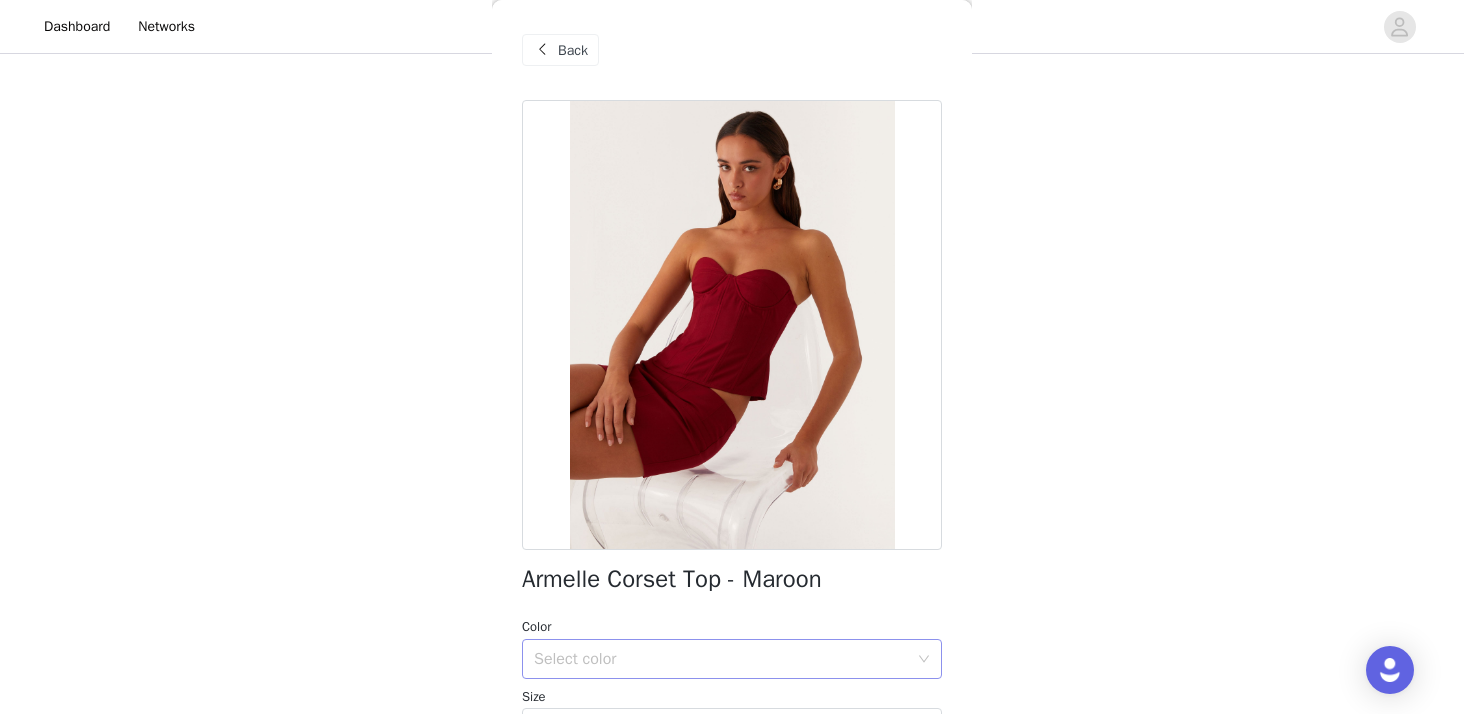 click on "Select color" at bounding box center (721, 659) 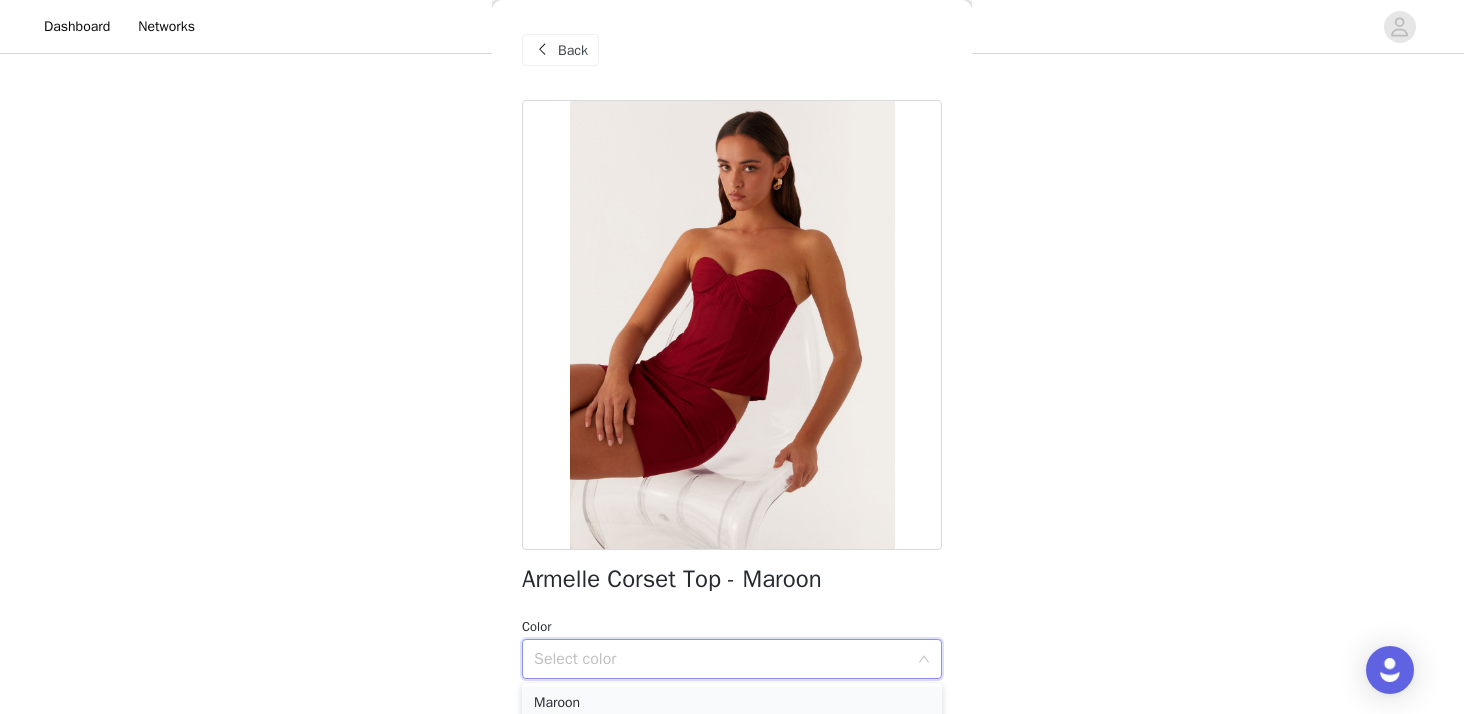 click on "Maroon" at bounding box center [732, 703] 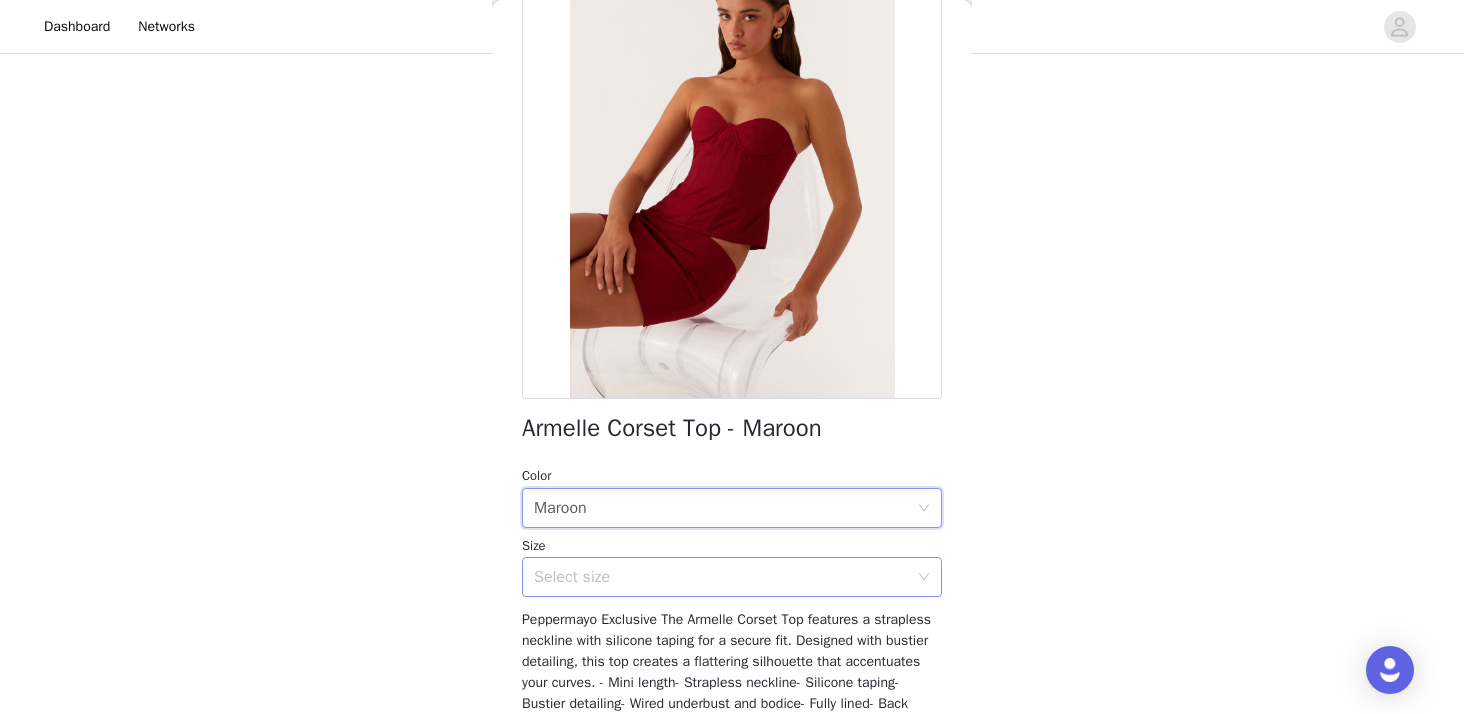 scroll, scrollTop: 165, scrollLeft: 0, axis: vertical 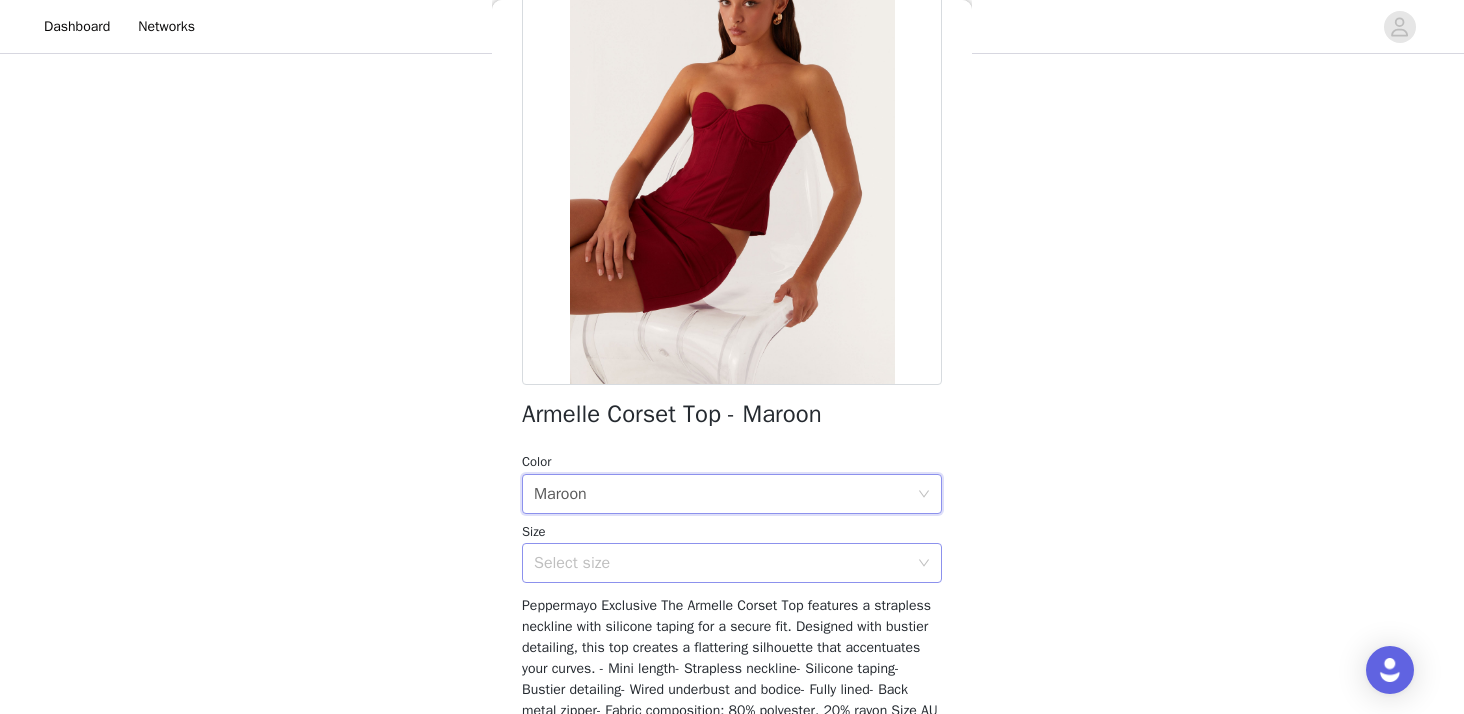 click on "Select size" at bounding box center [721, 563] 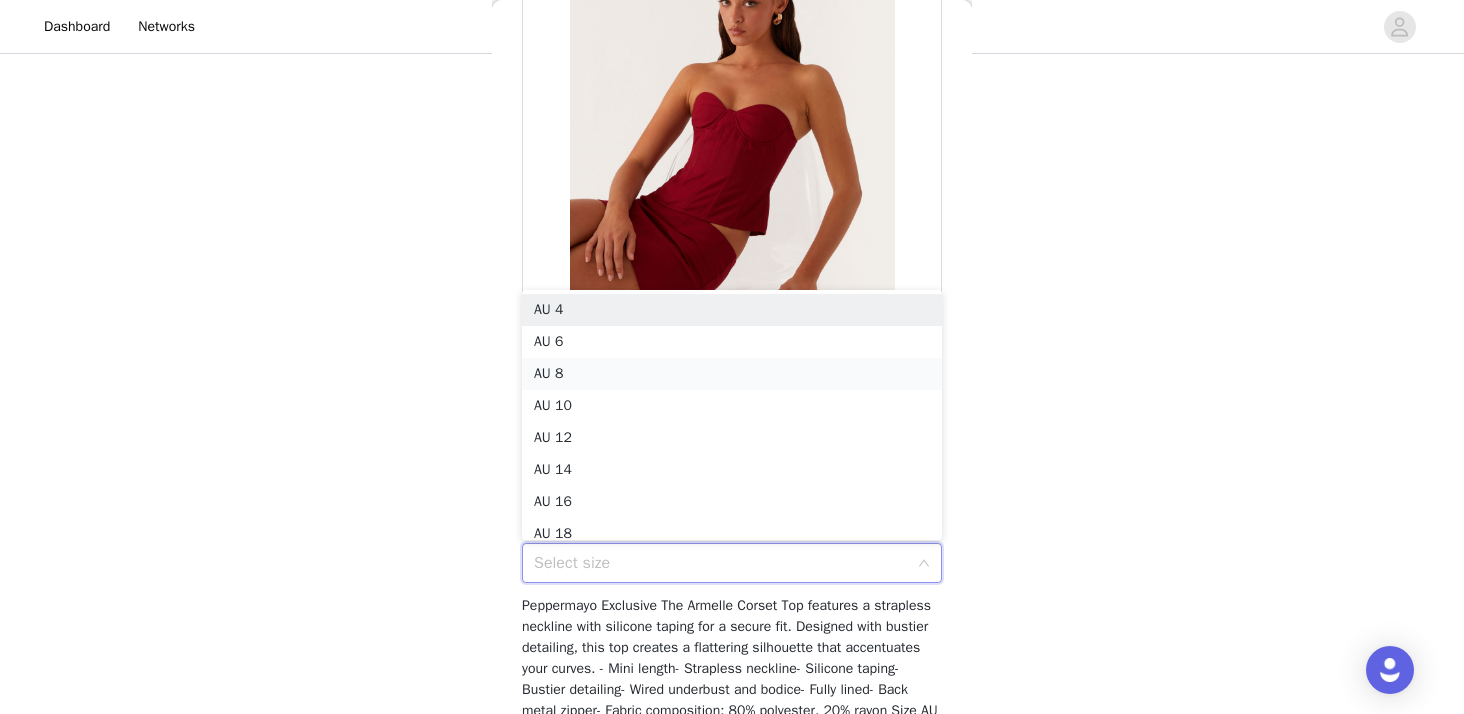 scroll, scrollTop: 10, scrollLeft: 0, axis: vertical 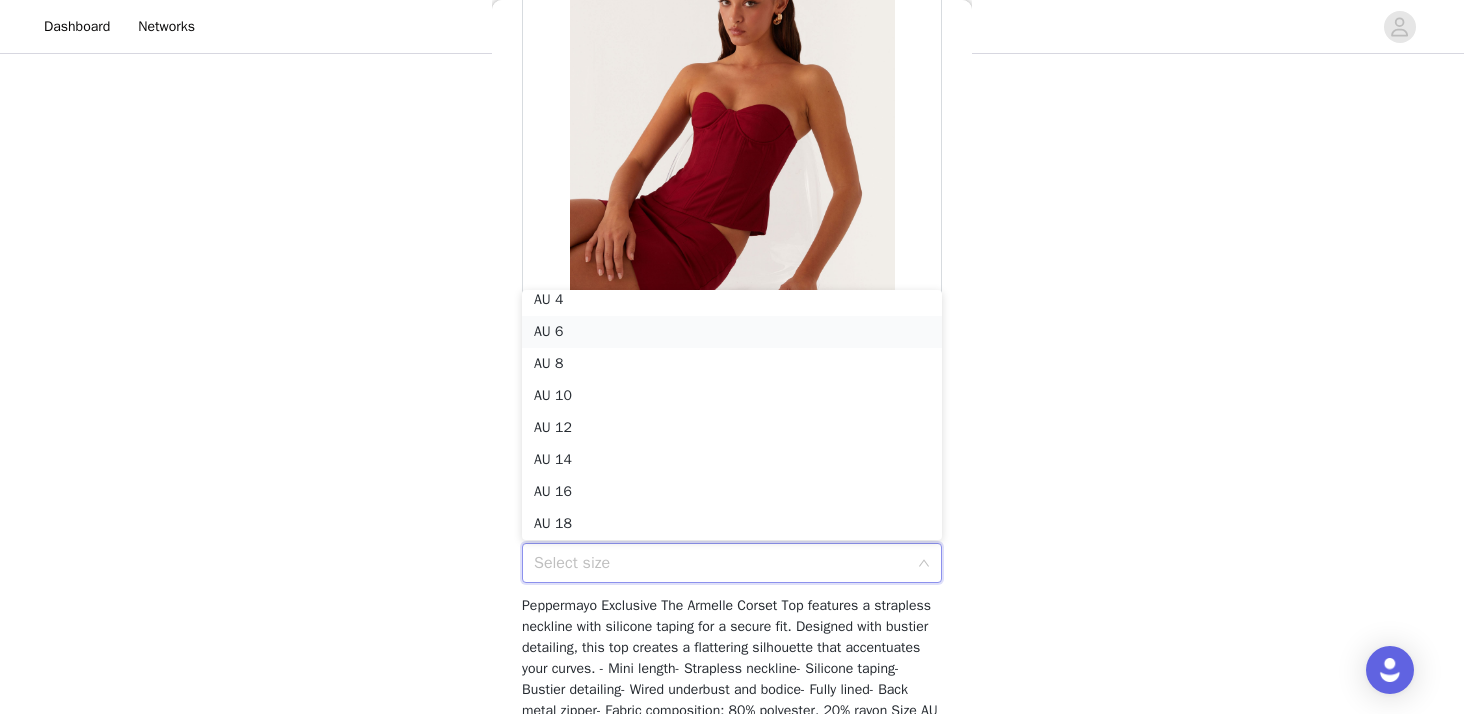 click on "AU 6" at bounding box center (732, 332) 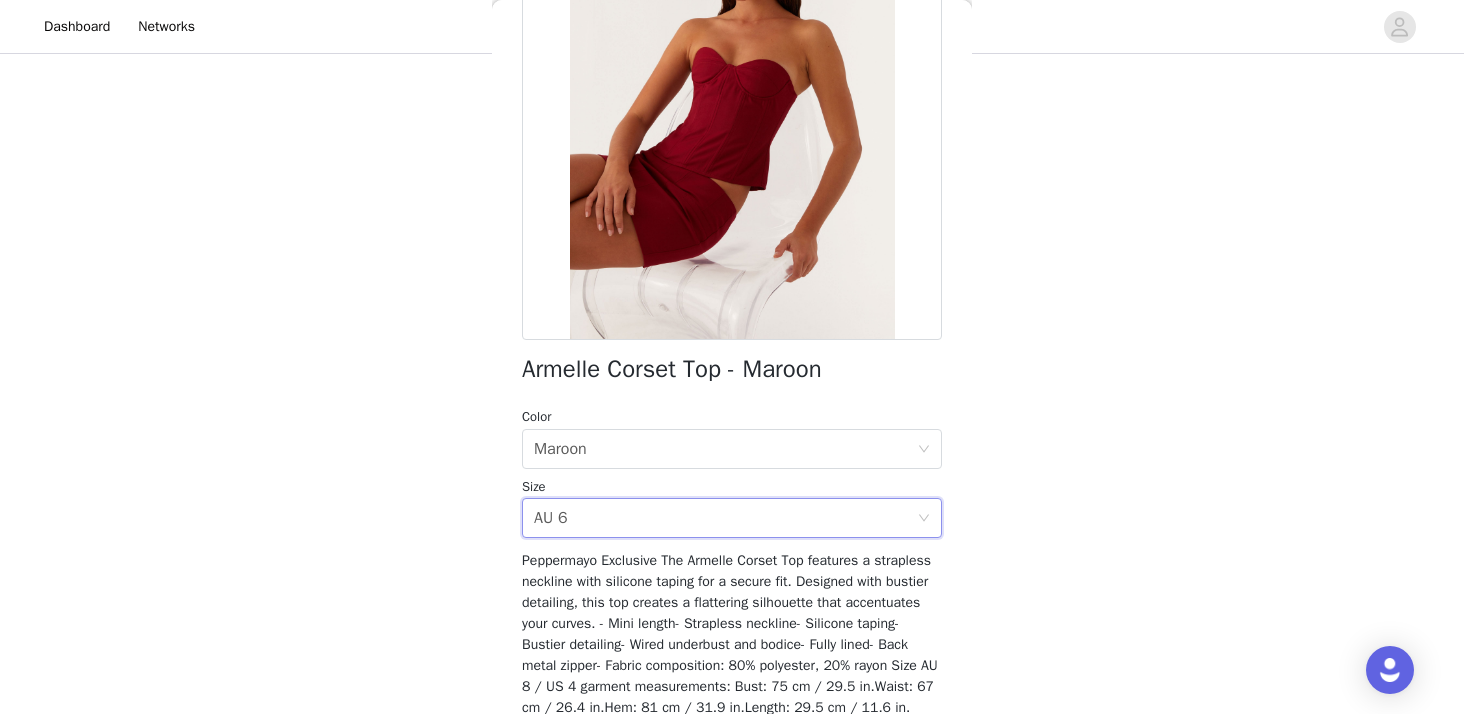 scroll, scrollTop: 198, scrollLeft: 0, axis: vertical 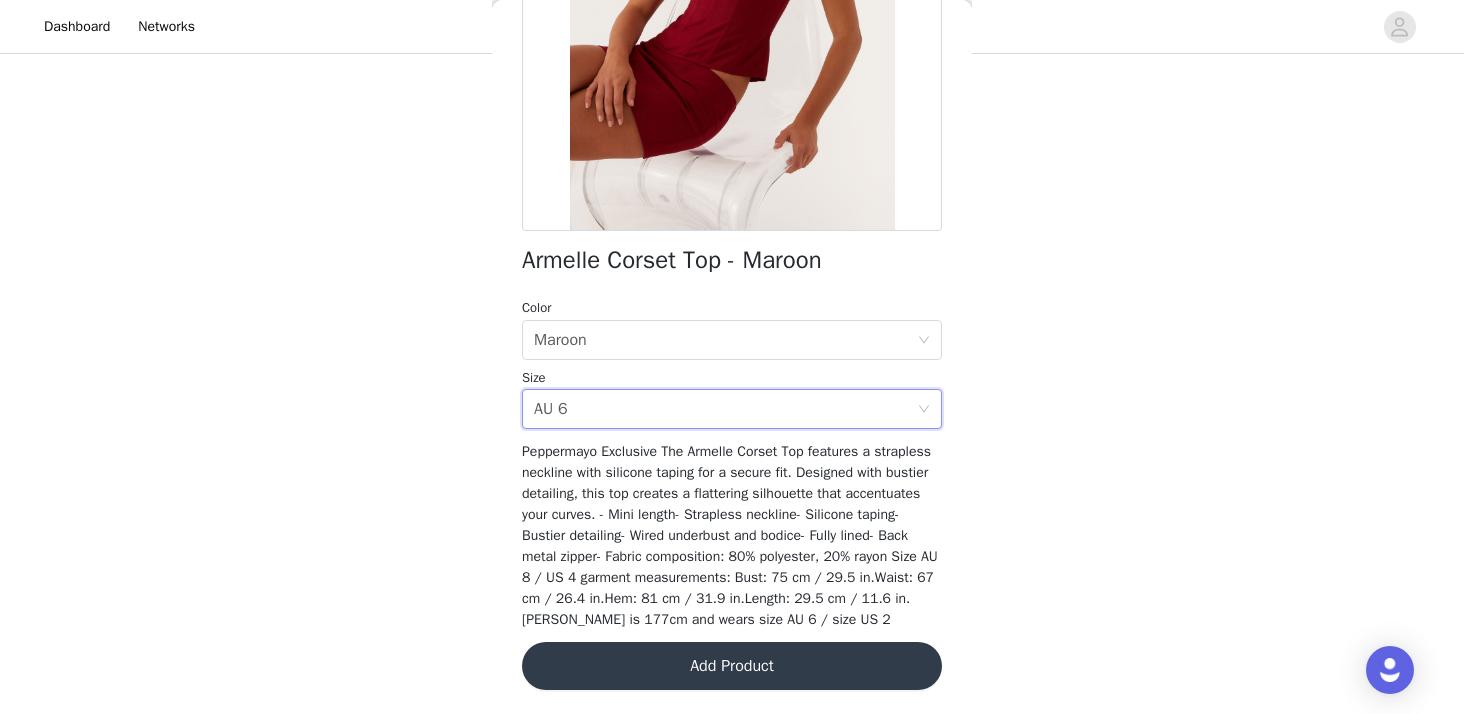 click on "Add Product" at bounding box center [732, 666] 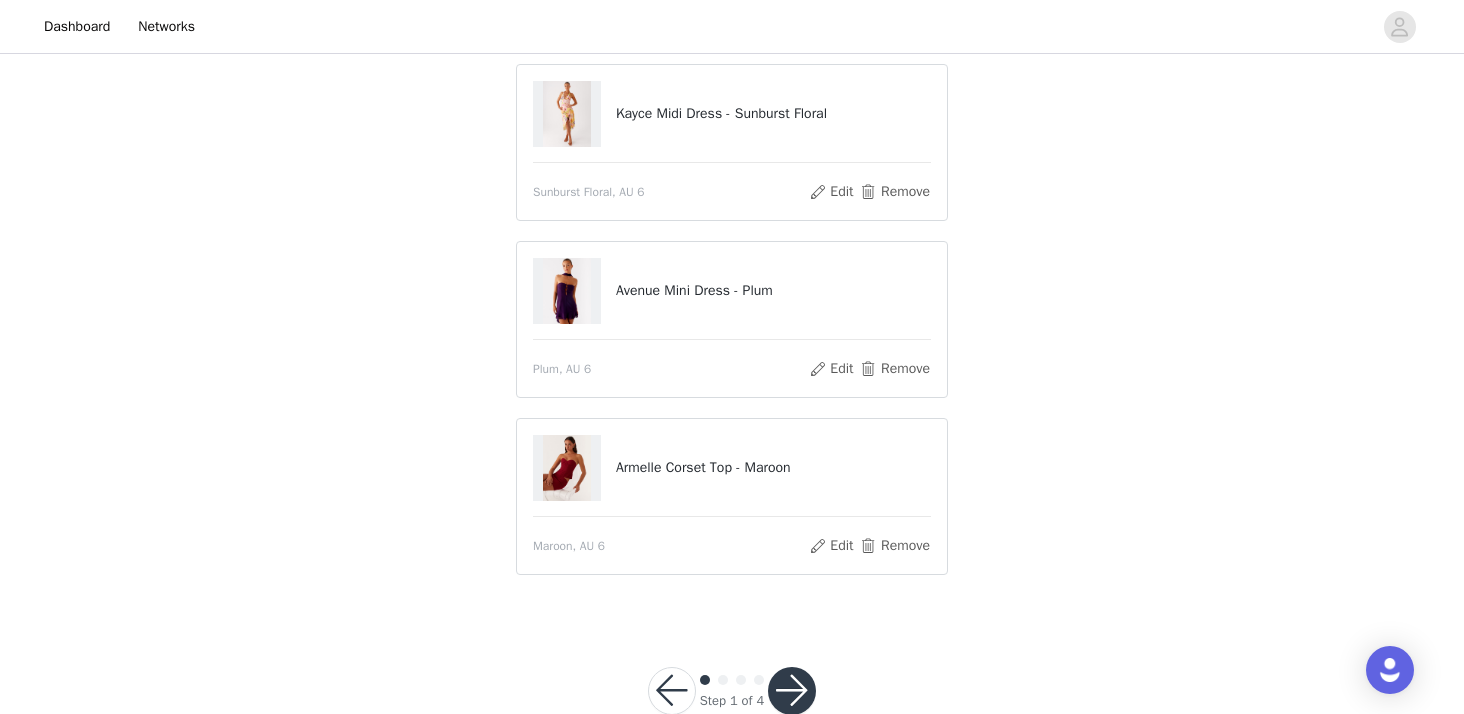 click at bounding box center (567, 468) 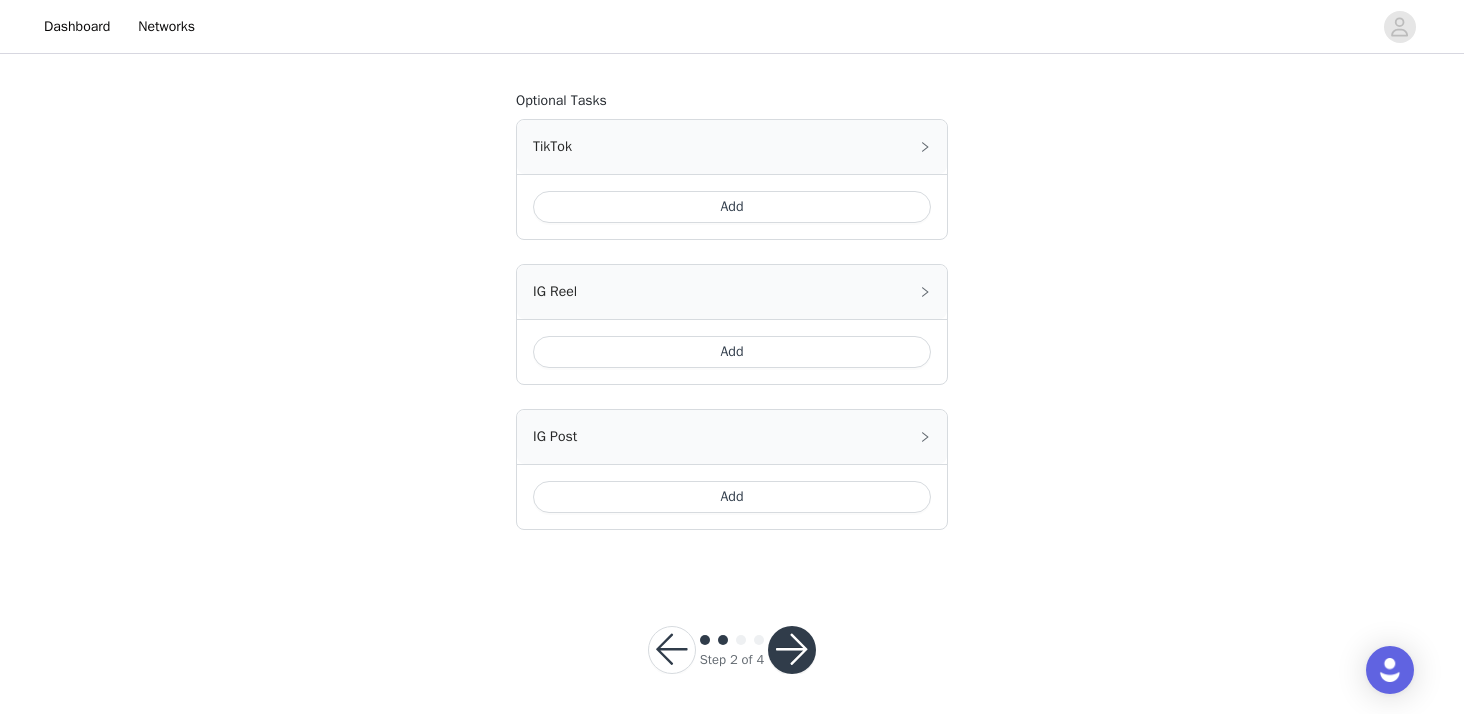 scroll, scrollTop: 1231, scrollLeft: 0, axis: vertical 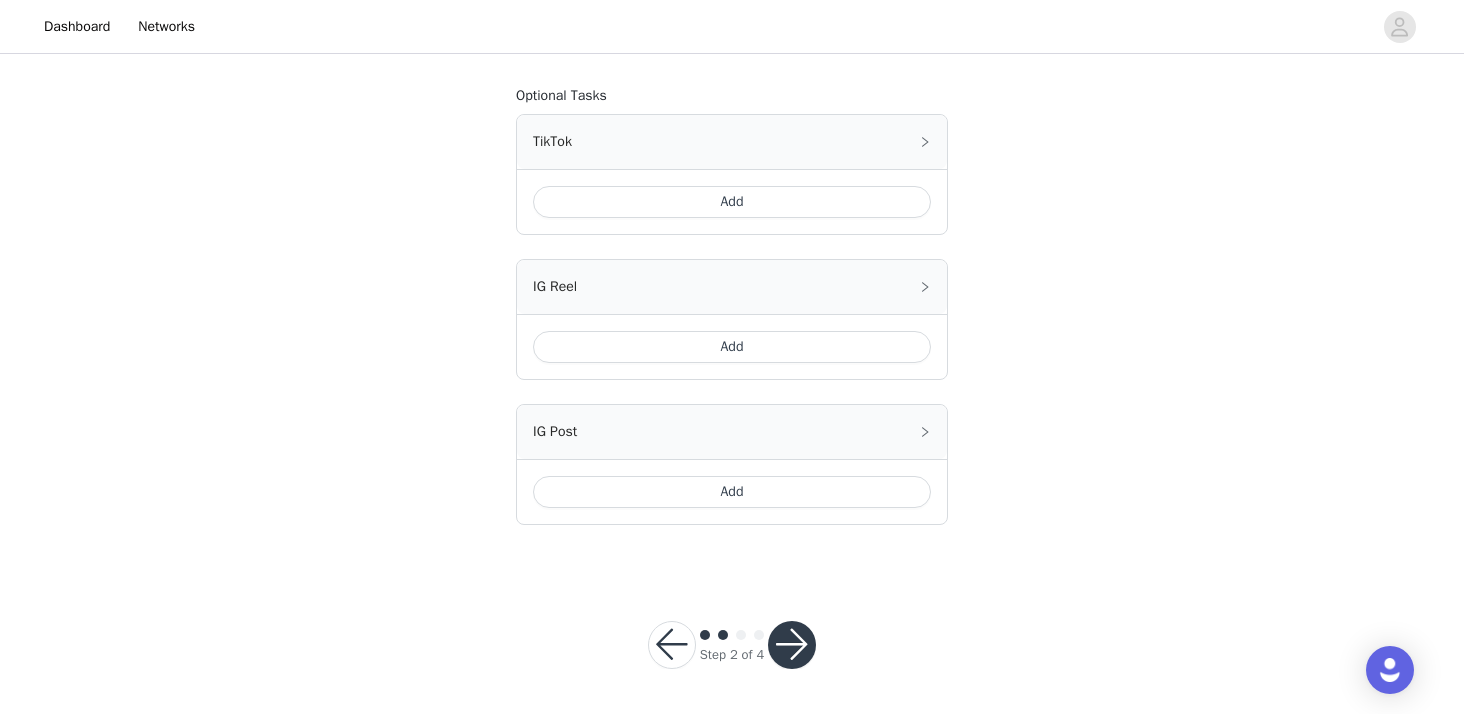 click on "Add" at bounding box center (732, 492) 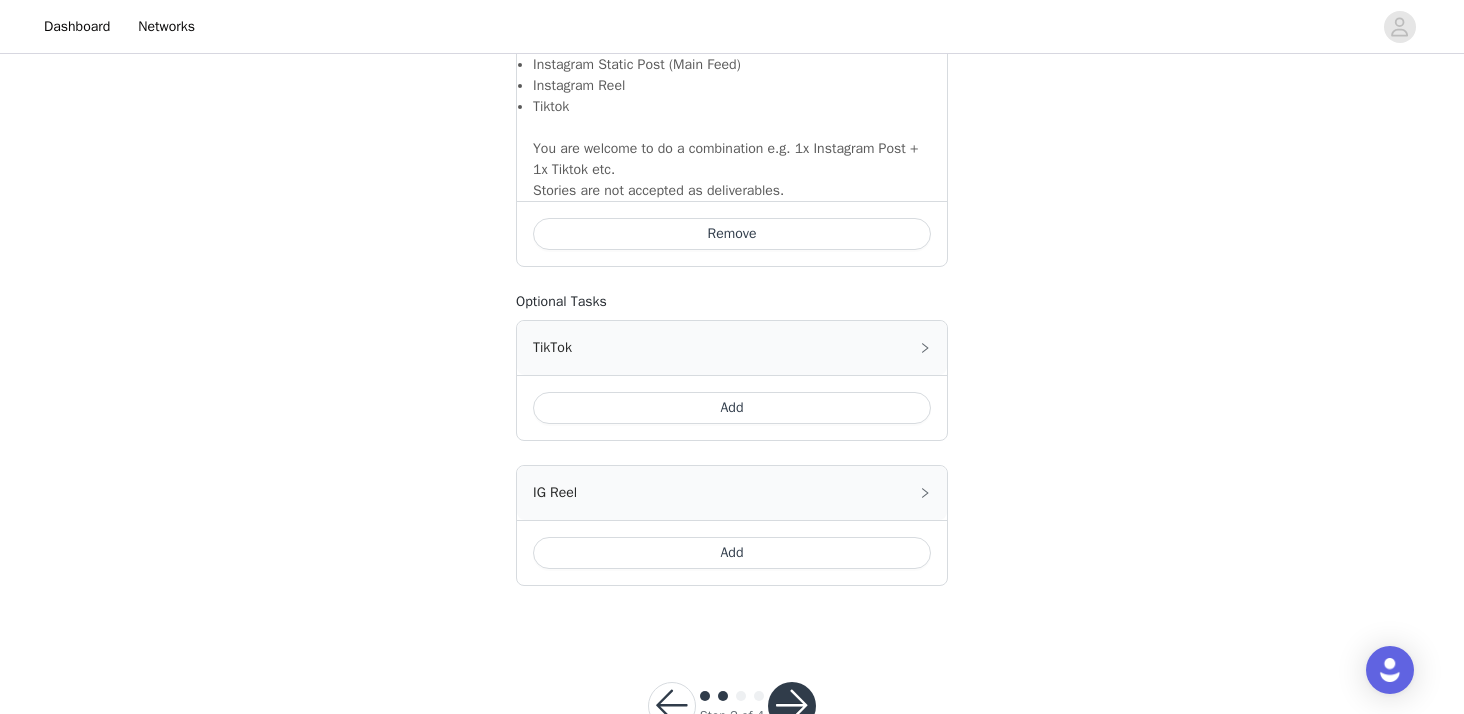 scroll, scrollTop: 1590, scrollLeft: 0, axis: vertical 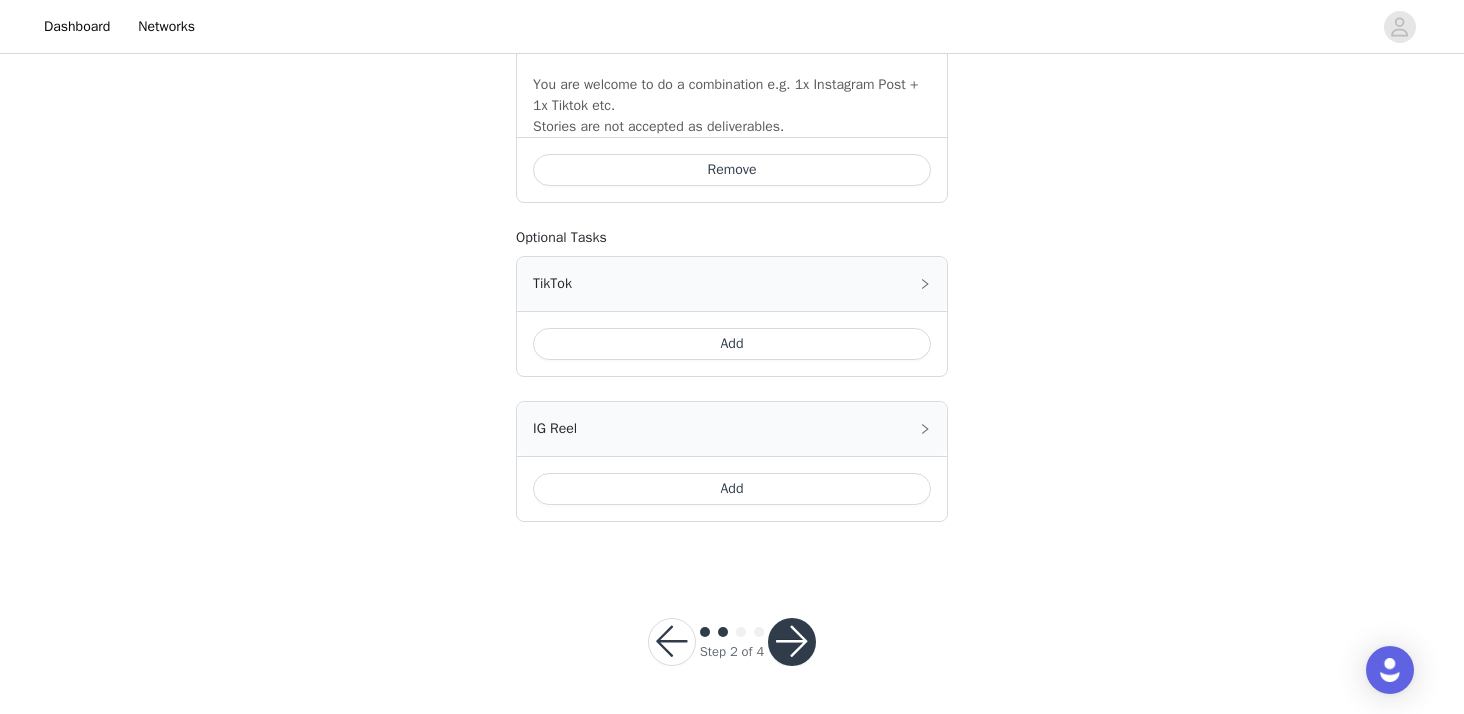 click at bounding box center [792, 642] 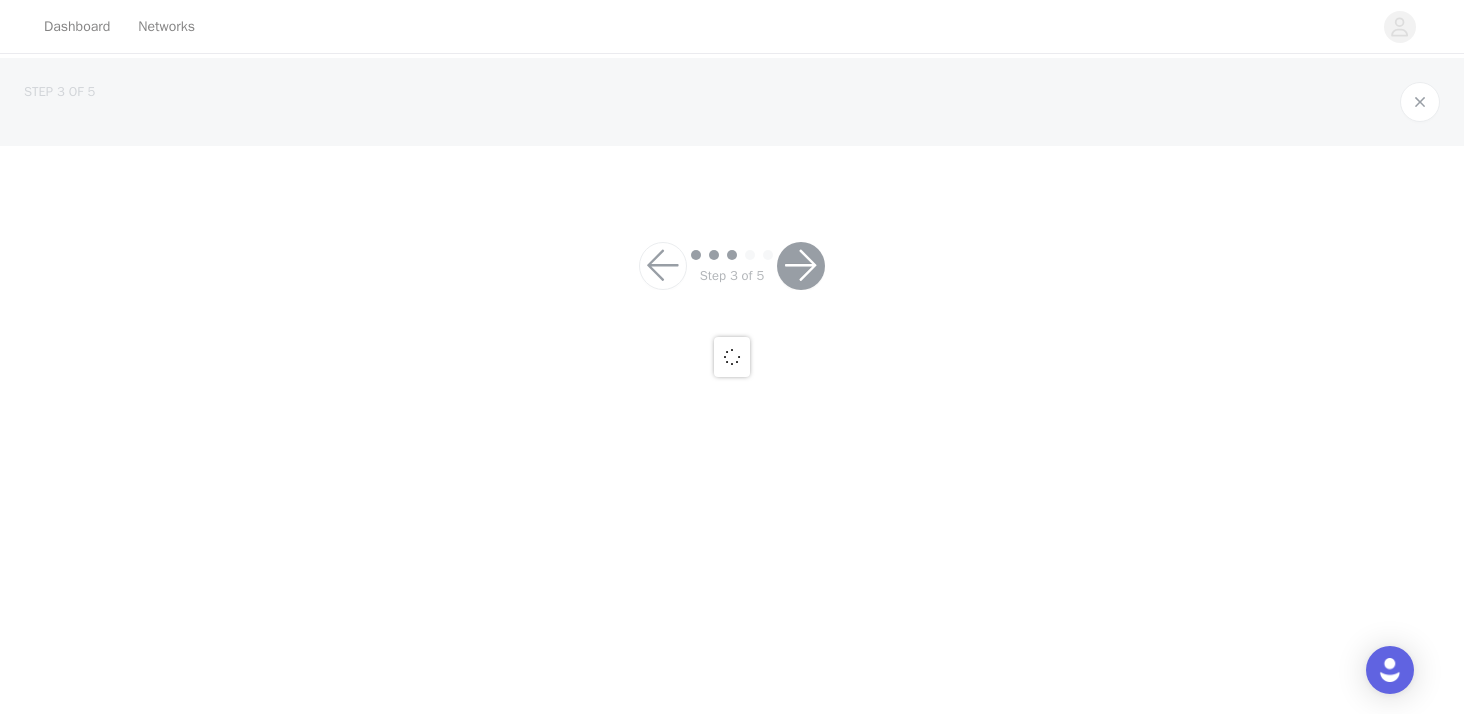 scroll, scrollTop: 0, scrollLeft: 0, axis: both 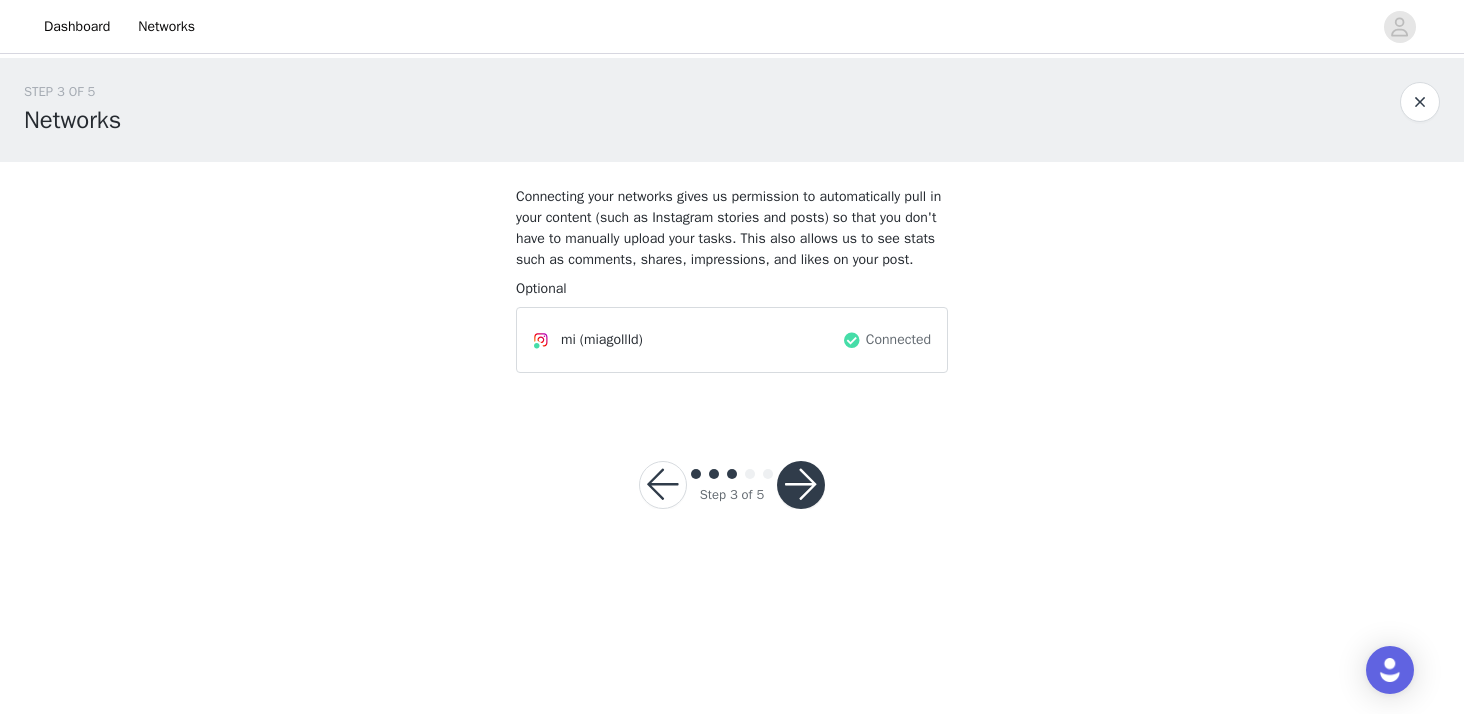 click at bounding box center [852, 340] 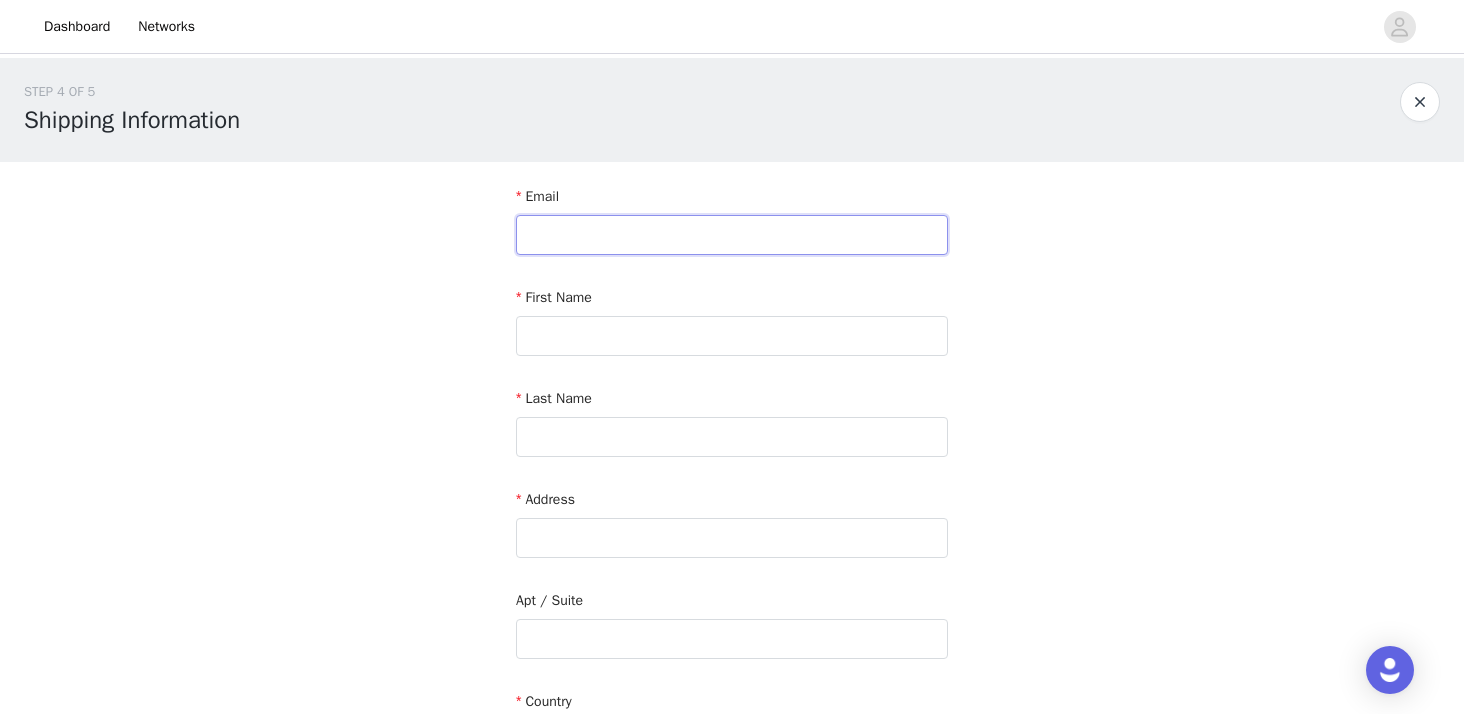 click at bounding box center [732, 235] 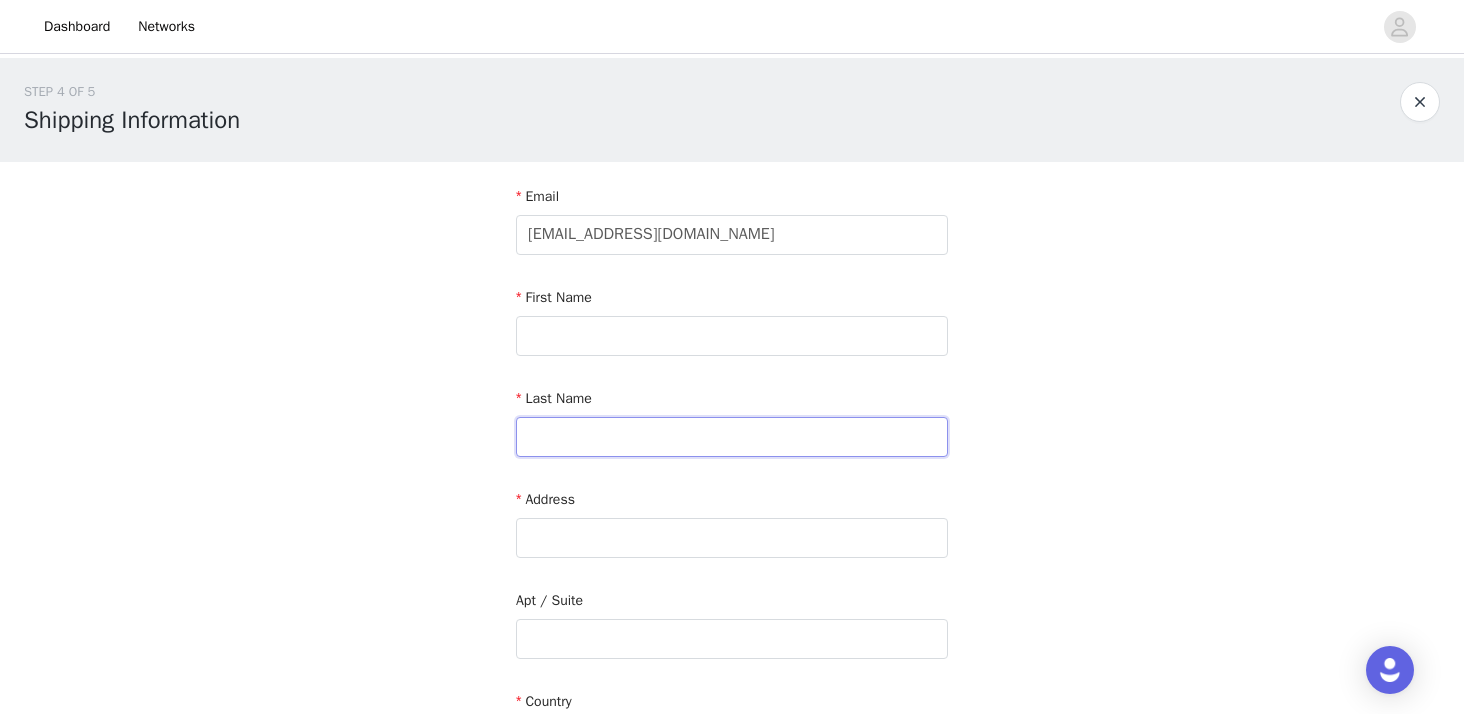 type on "[PERSON_NAME]" 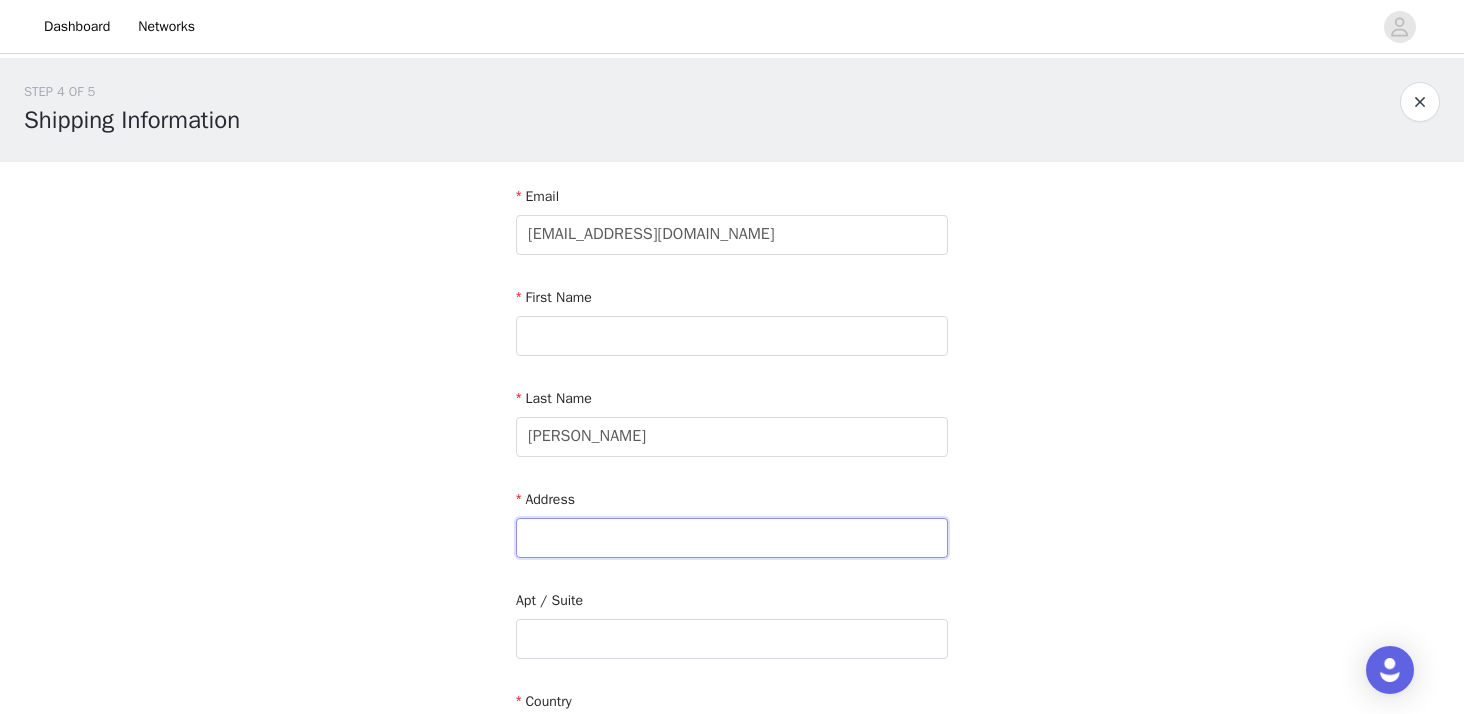 type on "[STREET_ADDRESS]" 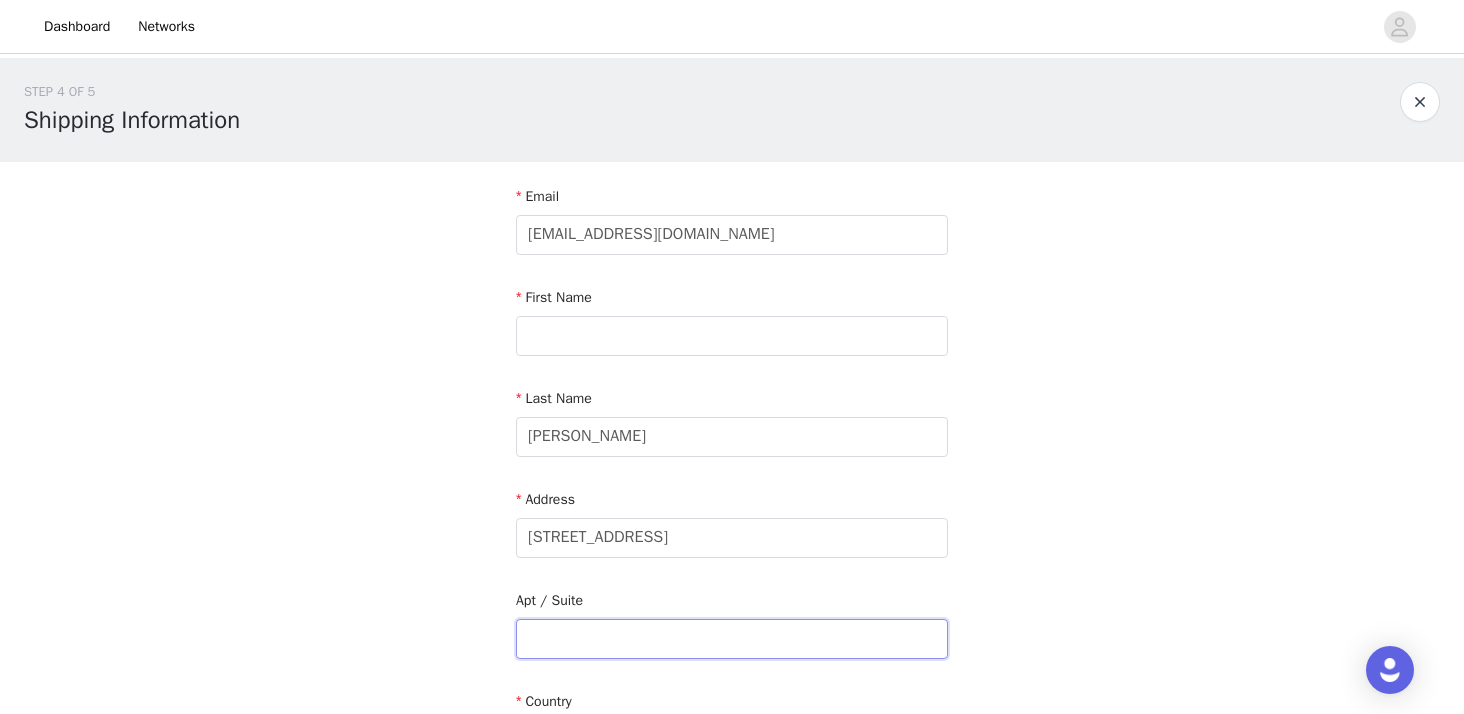 type on "West Bridgford" 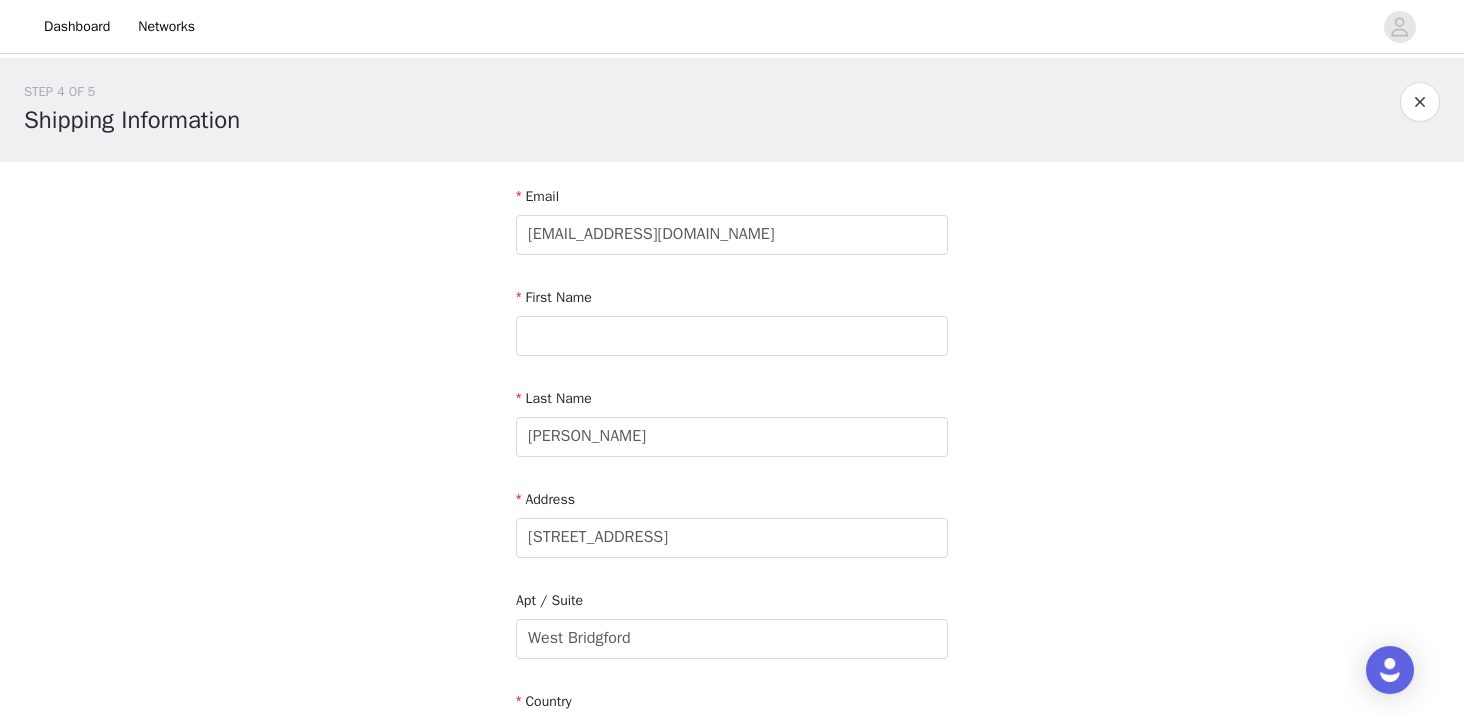 type on "[GEOGRAPHIC_DATA]" 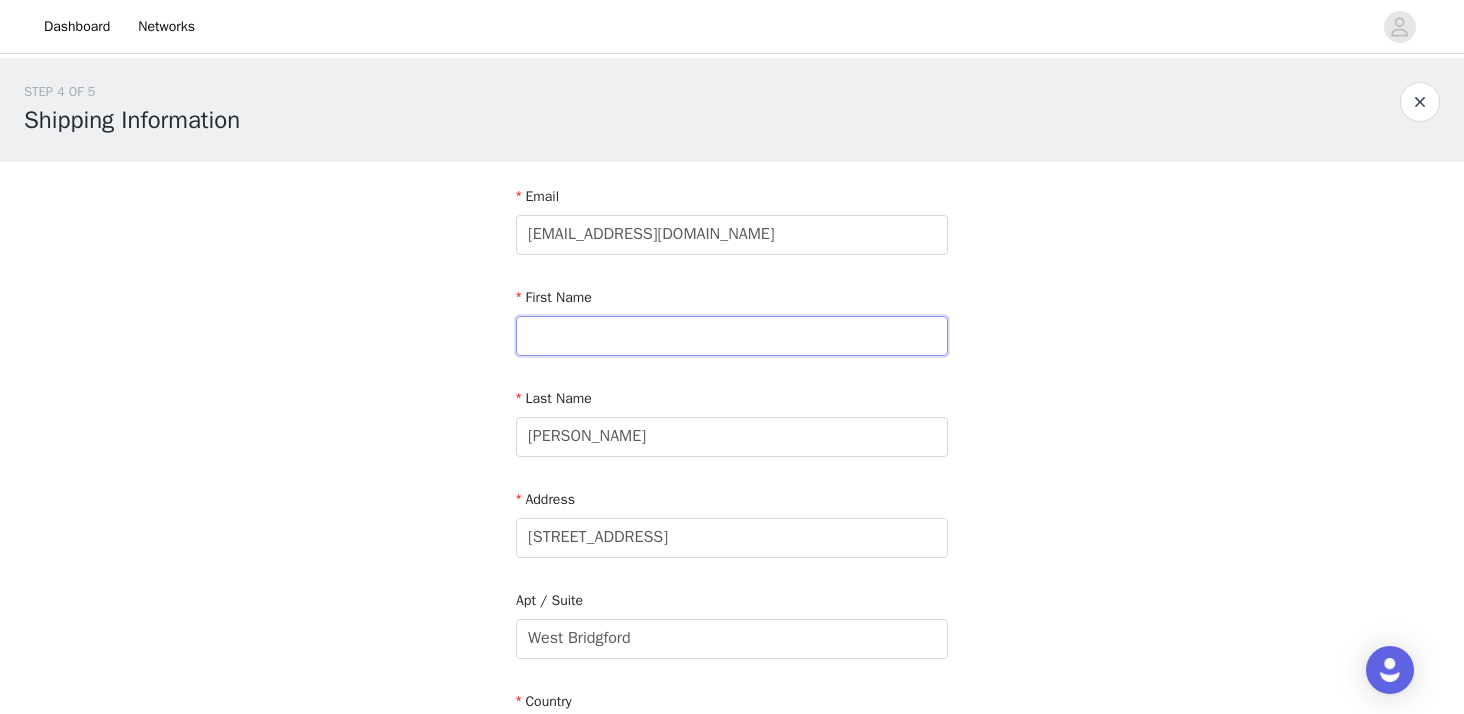 click at bounding box center [732, 336] 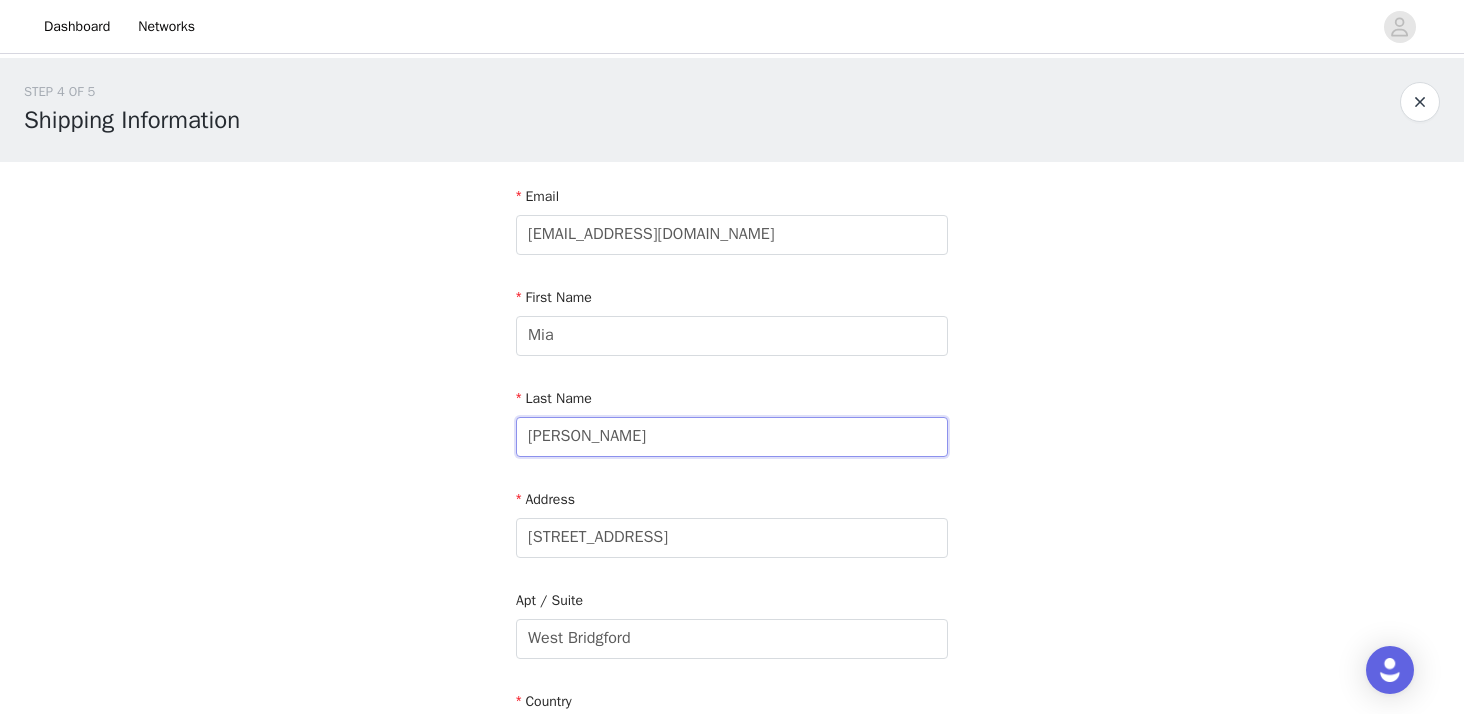drag, startPoint x: 655, startPoint y: 443, endPoint x: 451, endPoint y: 433, distance: 204.24495 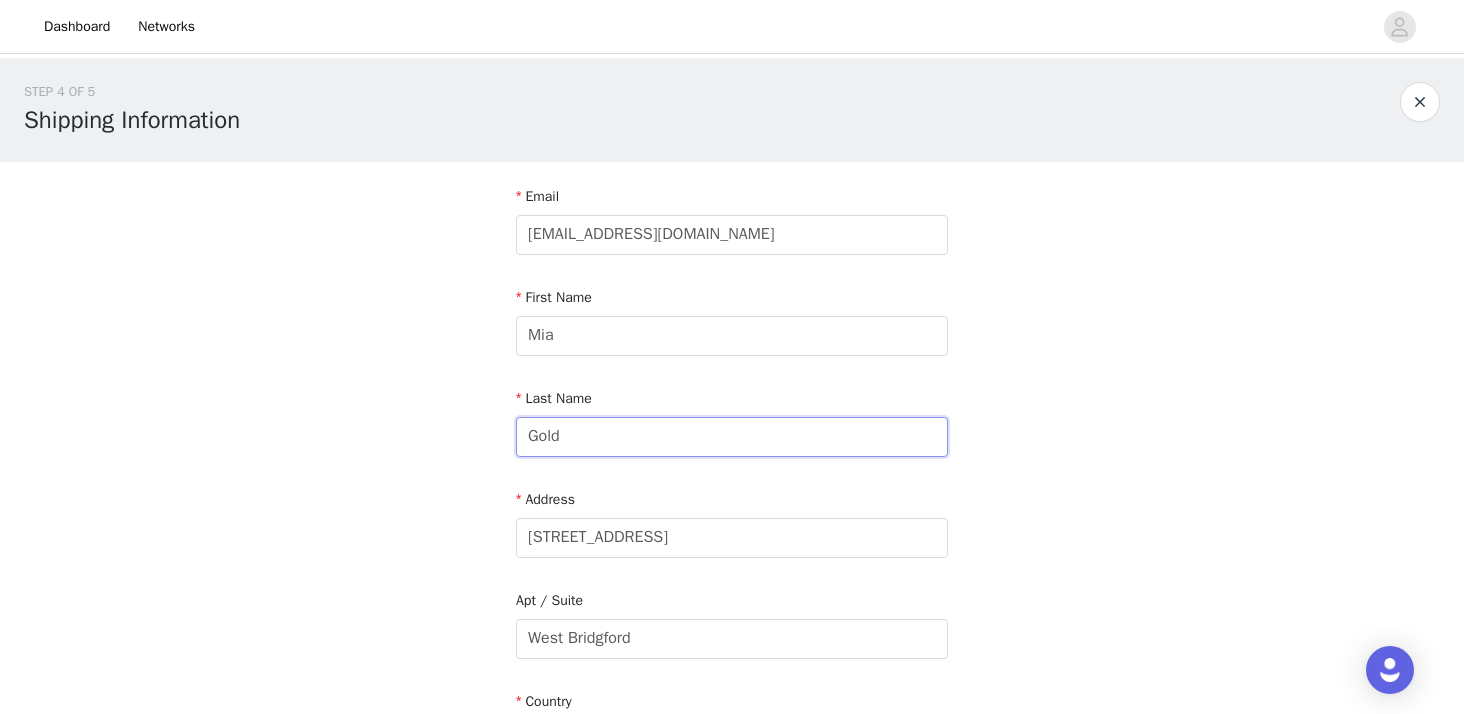 type on "Gold" 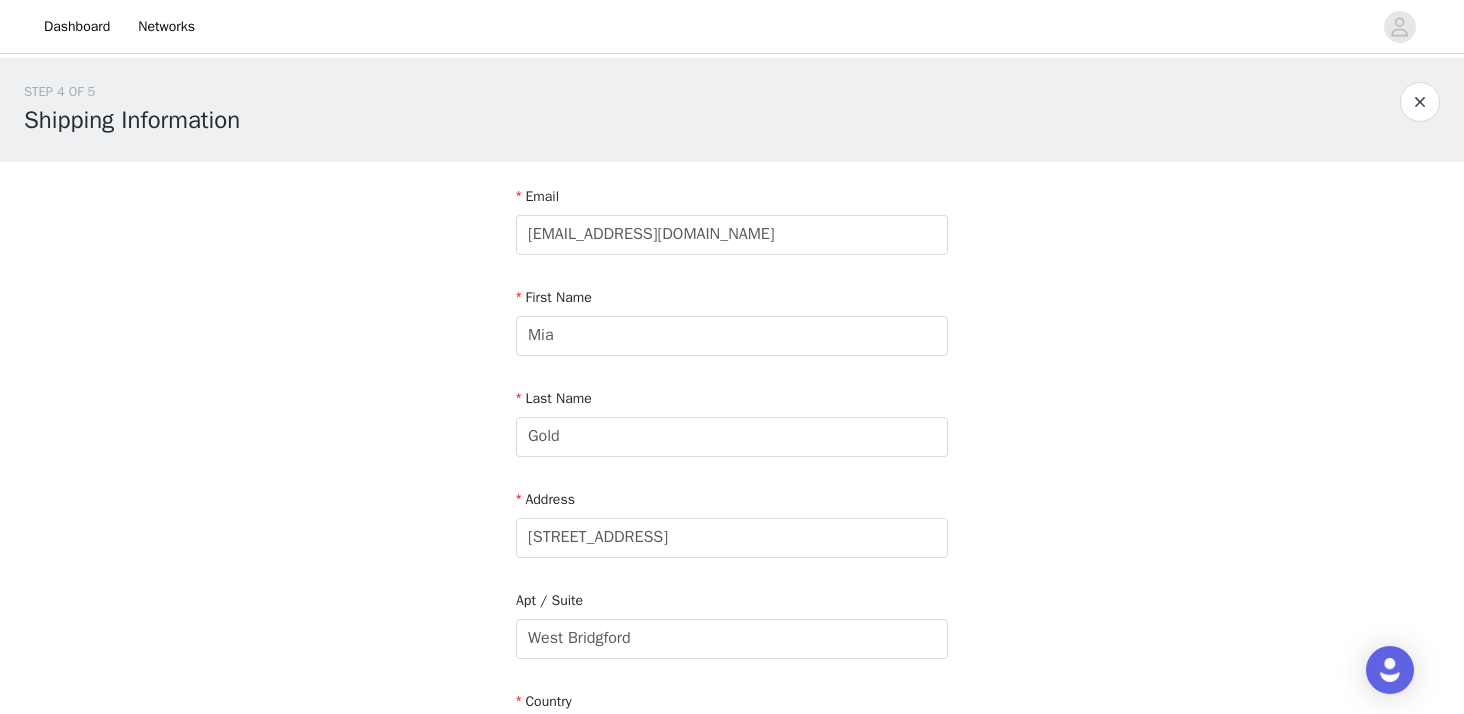 click on "STEP 4 OF 5
Shipping Information
Email [EMAIL_ADDRESS][DOMAIN_NAME]   First Name [PERSON_NAME]   Last Name Gold   Address [STREET_ADDRESS][PERSON_NAME]   Phone Number [PHONE_NUMBER]" at bounding box center (732, 588) 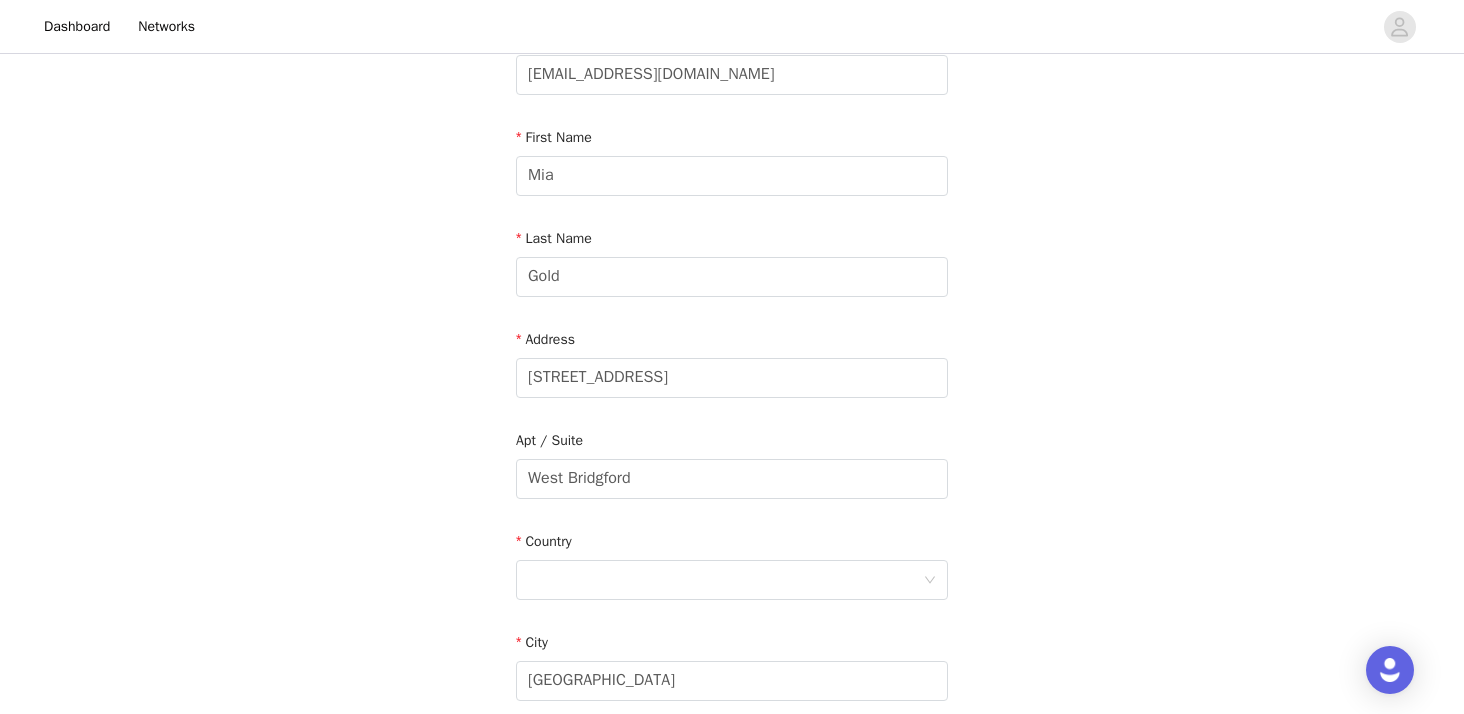scroll, scrollTop: 165, scrollLeft: 0, axis: vertical 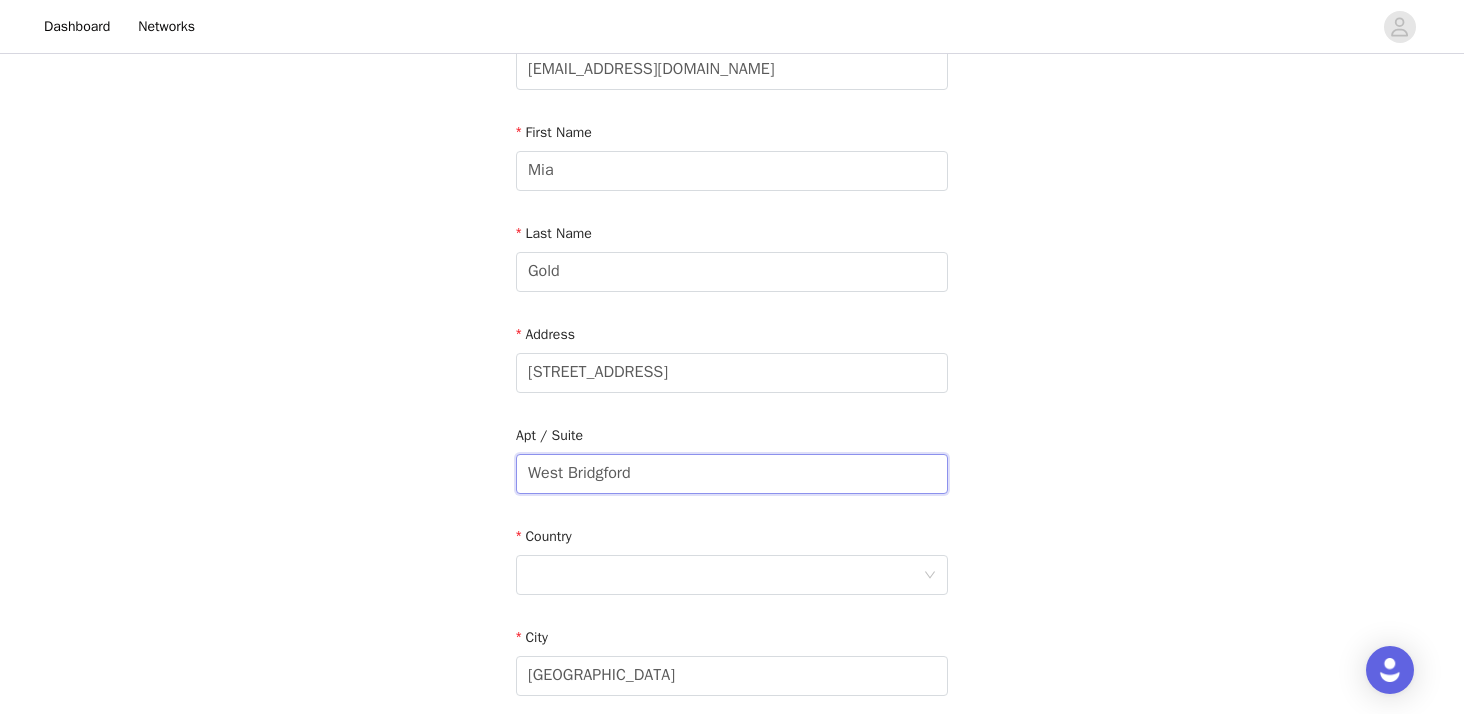 drag, startPoint x: 669, startPoint y: 472, endPoint x: 442, endPoint y: 468, distance: 227.03523 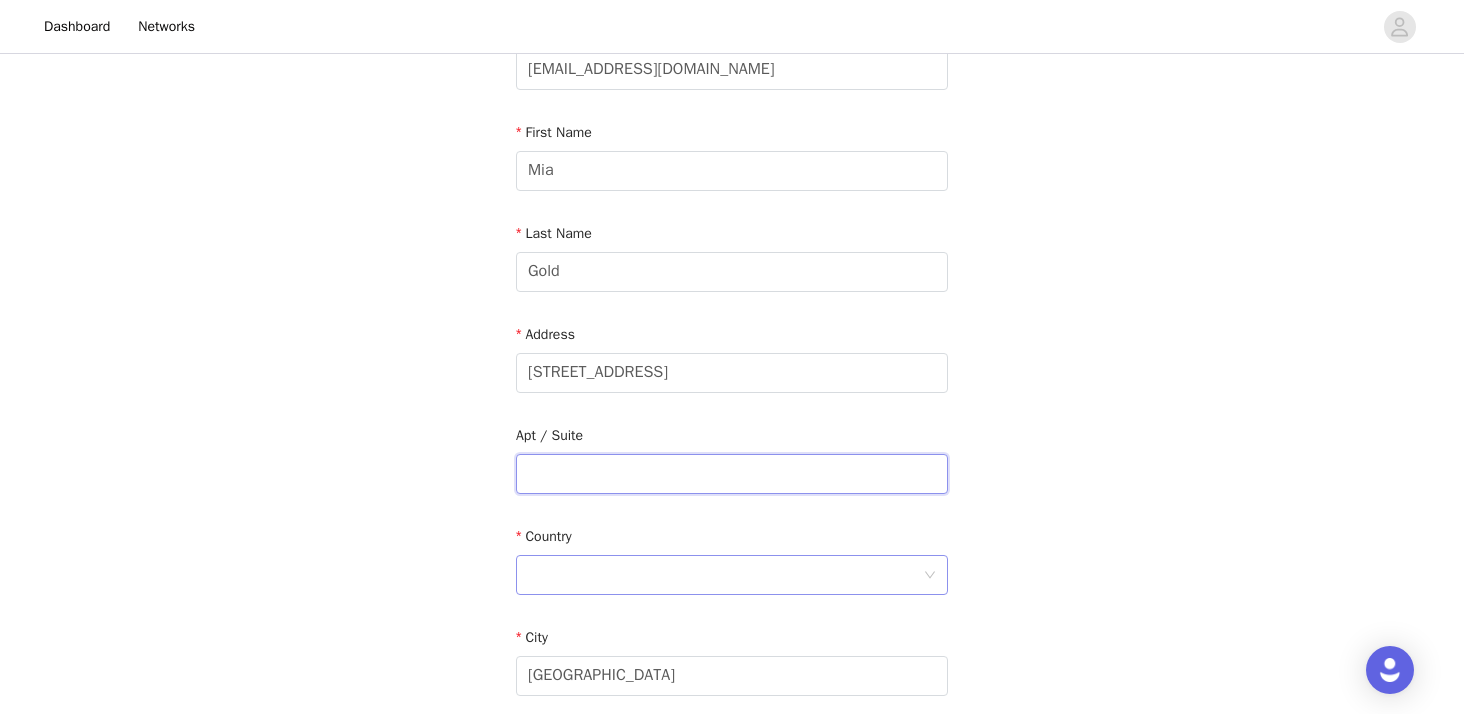 type 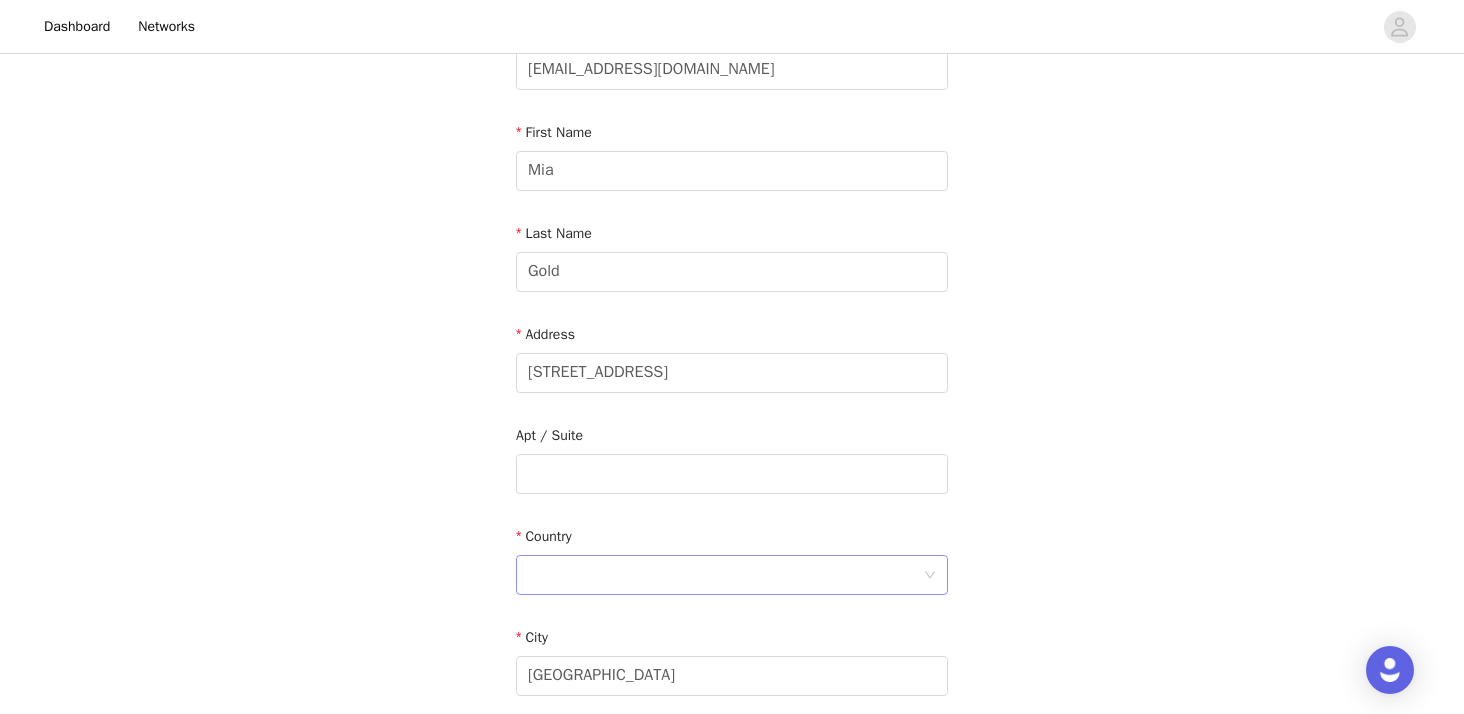click at bounding box center [725, 575] 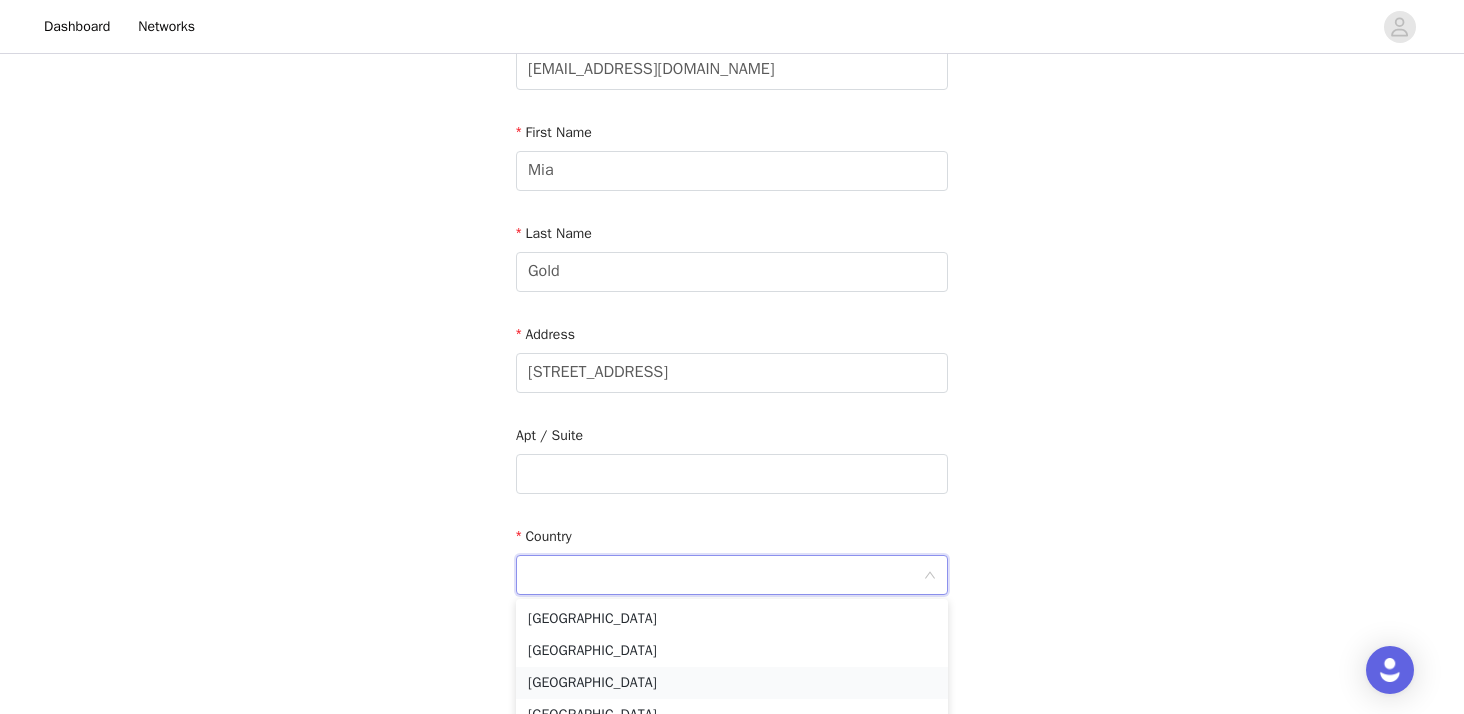 click on "[GEOGRAPHIC_DATA]" at bounding box center [732, 683] 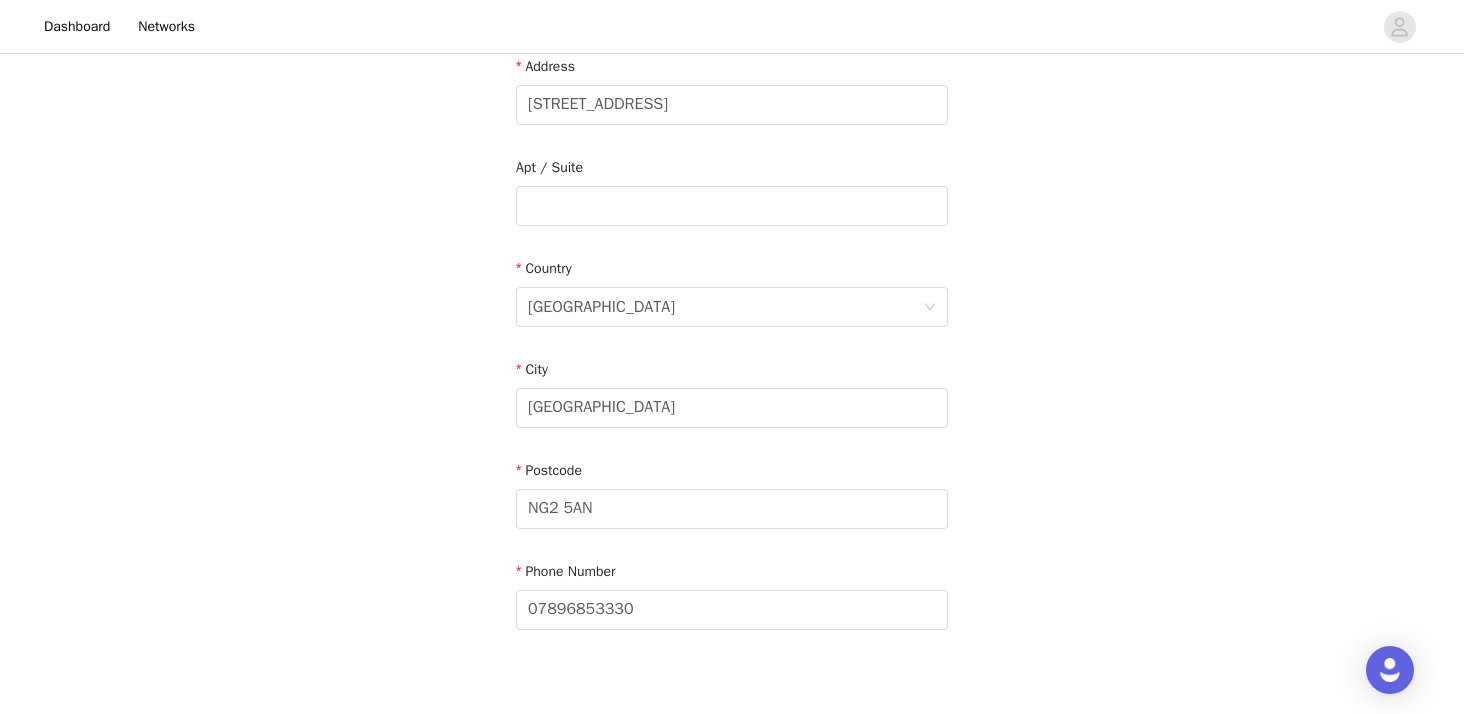 scroll, scrollTop: 548, scrollLeft: 0, axis: vertical 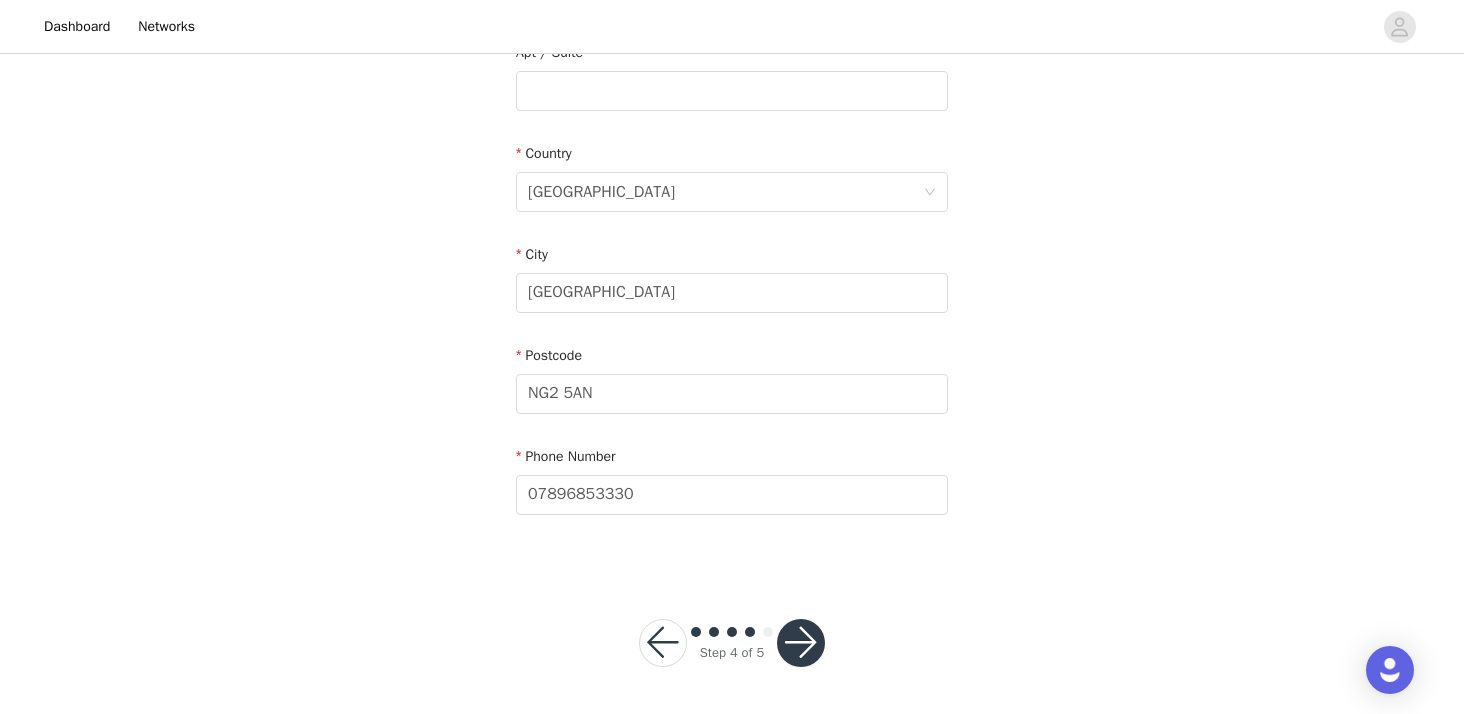 click at bounding box center [801, 643] 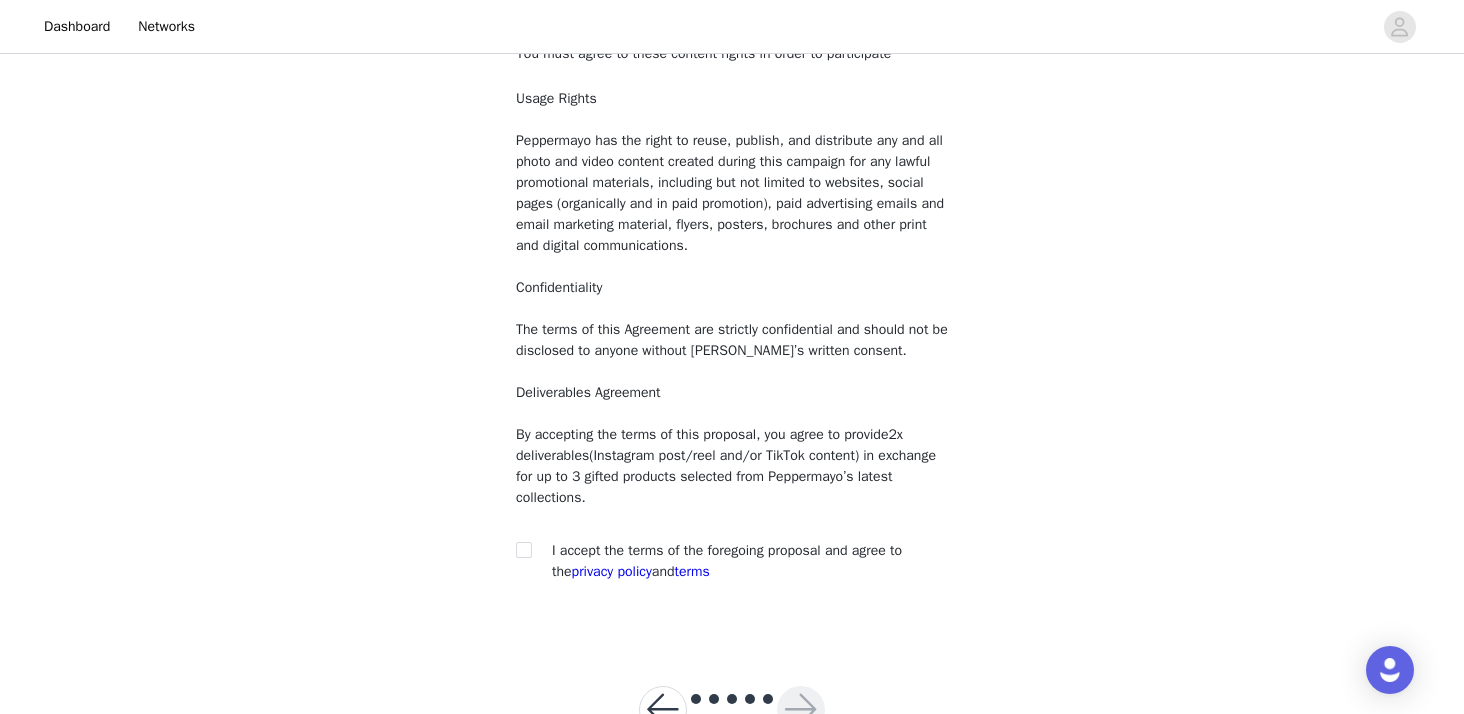 scroll, scrollTop: 155, scrollLeft: 0, axis: vertical 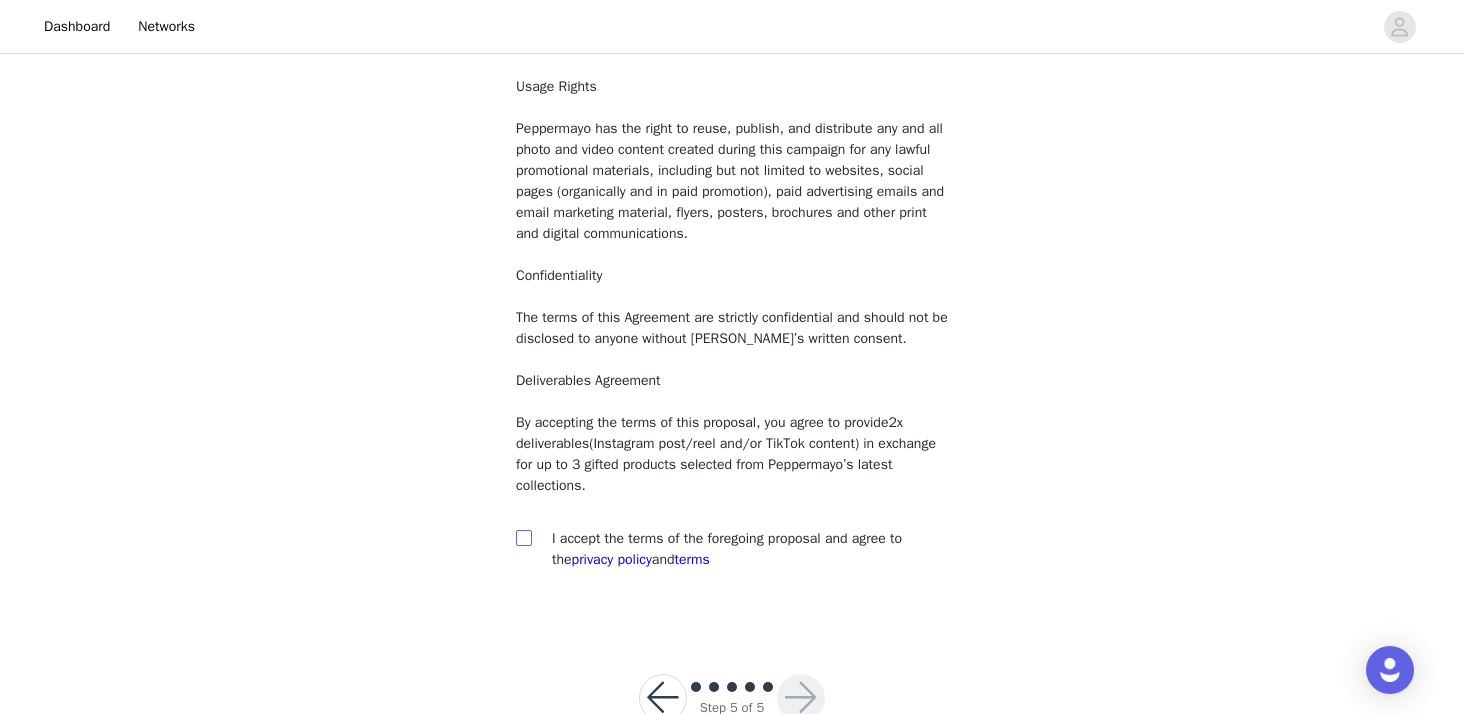 click at bounding box center [523, 537] 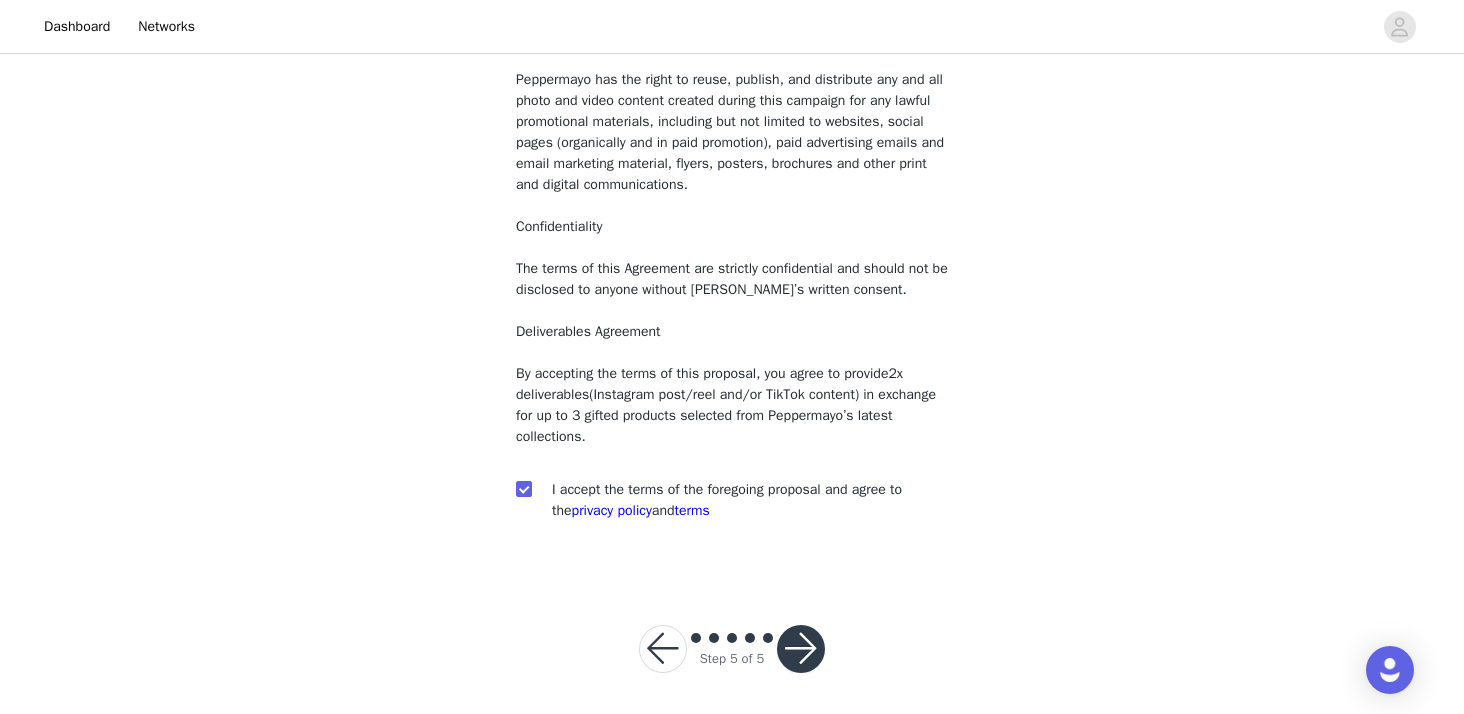 scroll, scrollTop: 210, scrollLeft: 0, axis: vertical 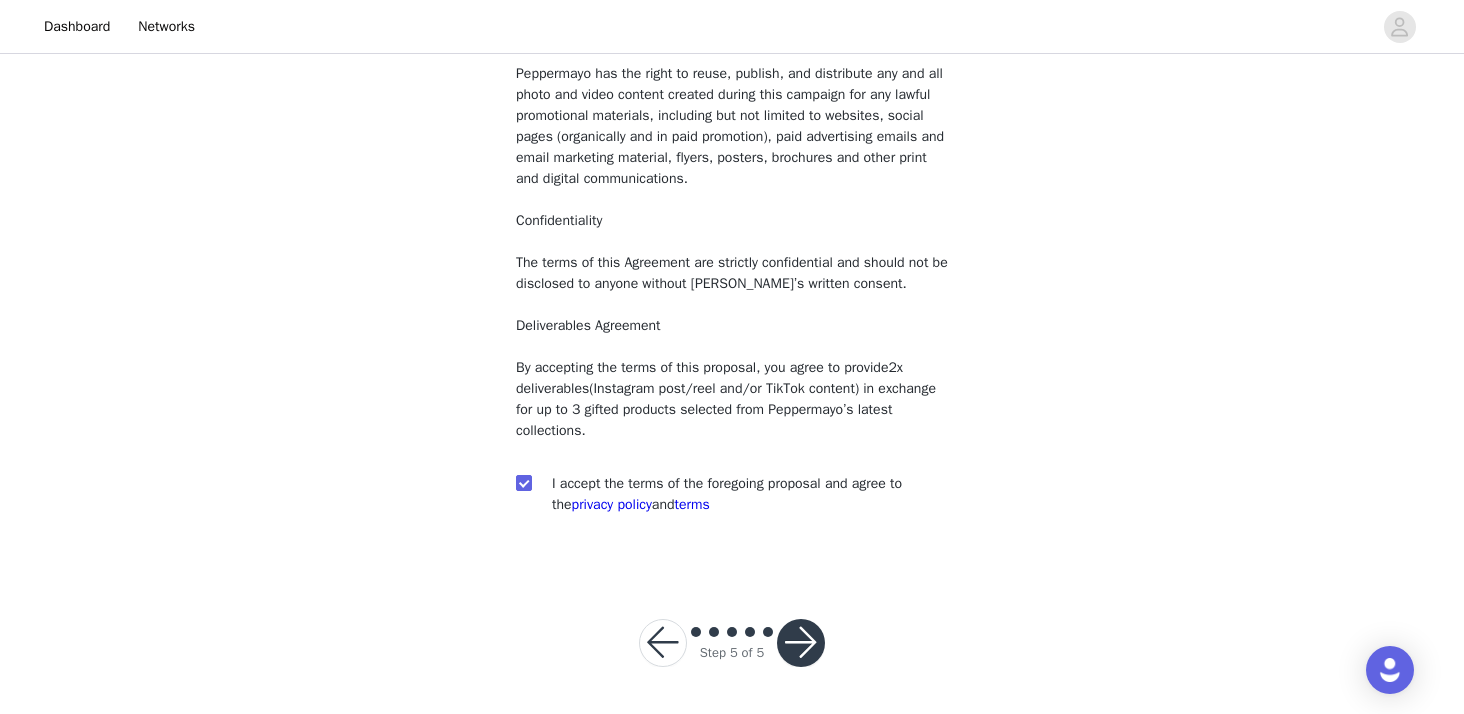 click at bounding box center (801, 643) 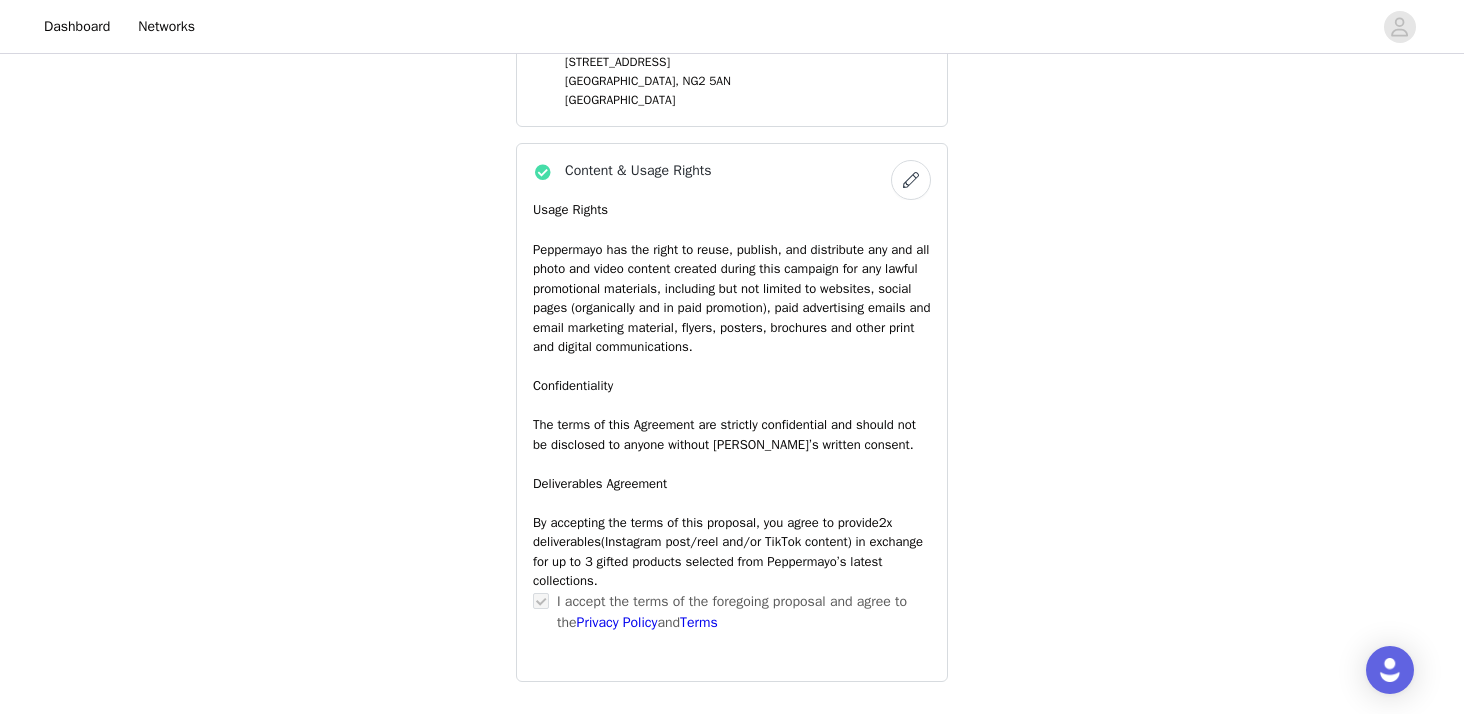 scroll, scrollTop: 1452, scrollLeft: 0, axis: vertical 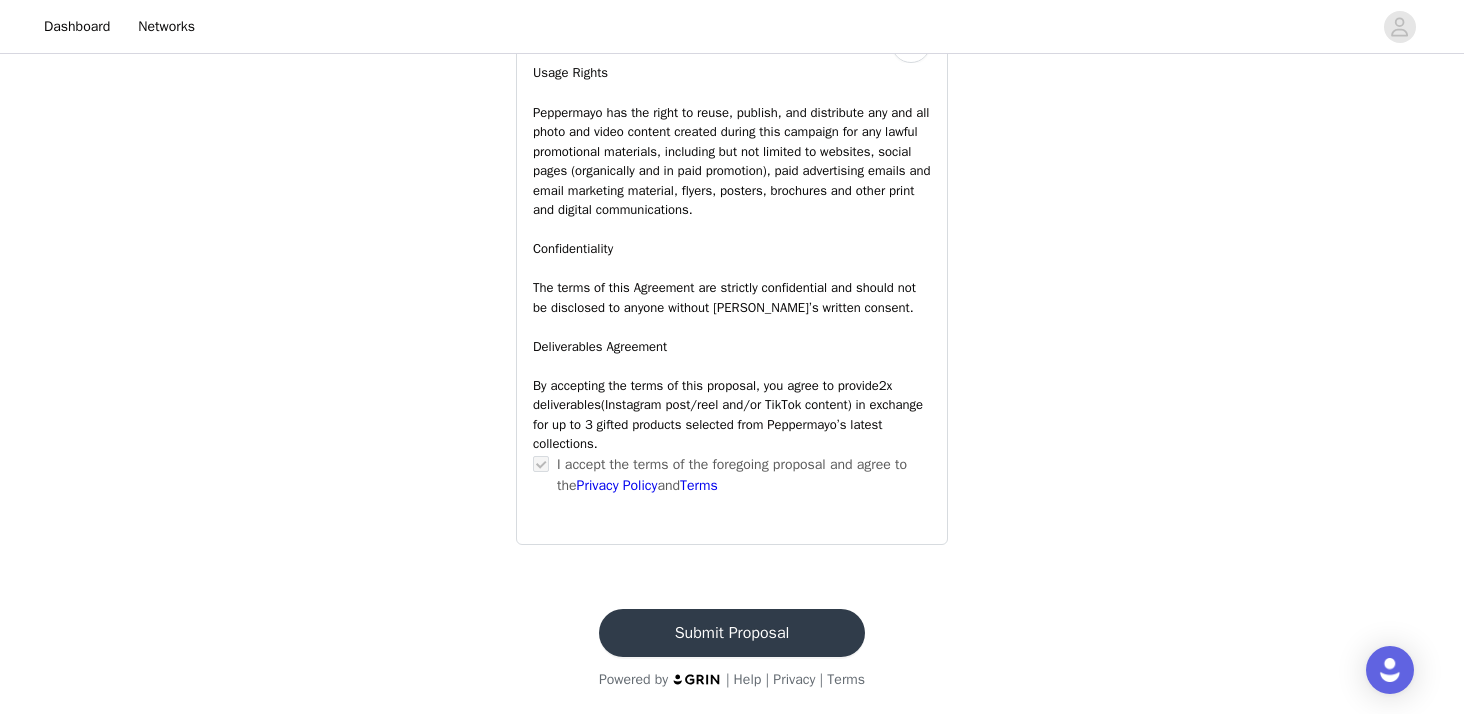 click on "Submit Proposal" at bounding box center [732, 633] 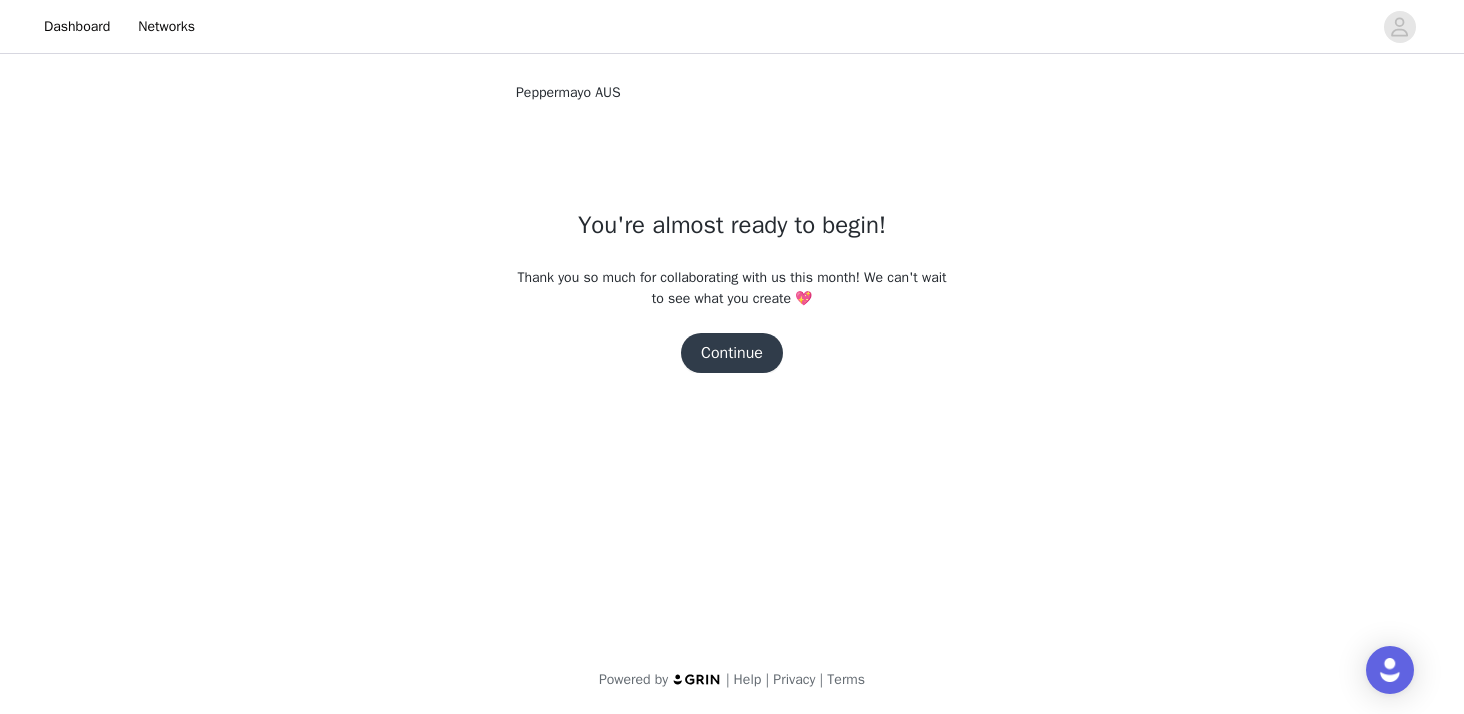 scroll, scrollTop: 0, scrollLeft: 0, axis: both 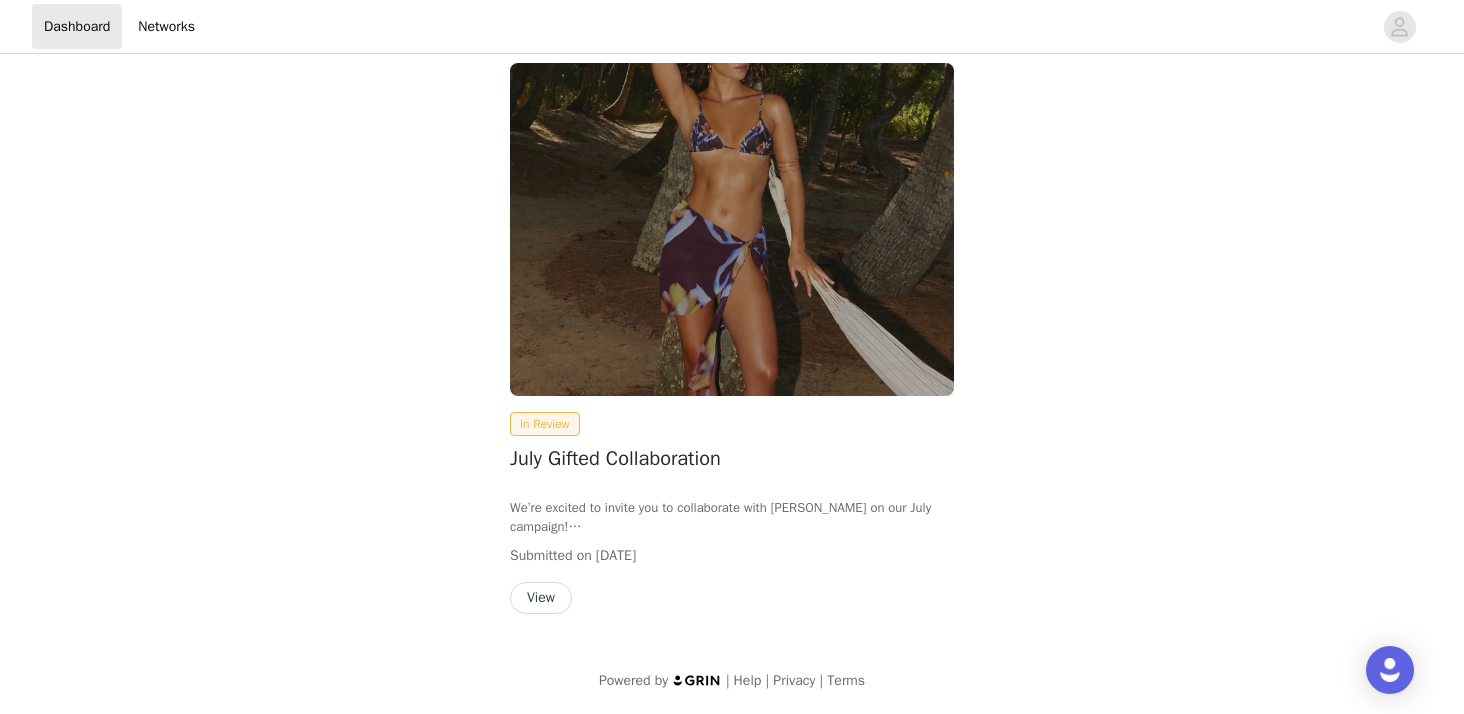 click on "View" at bounding box center [541, 598] 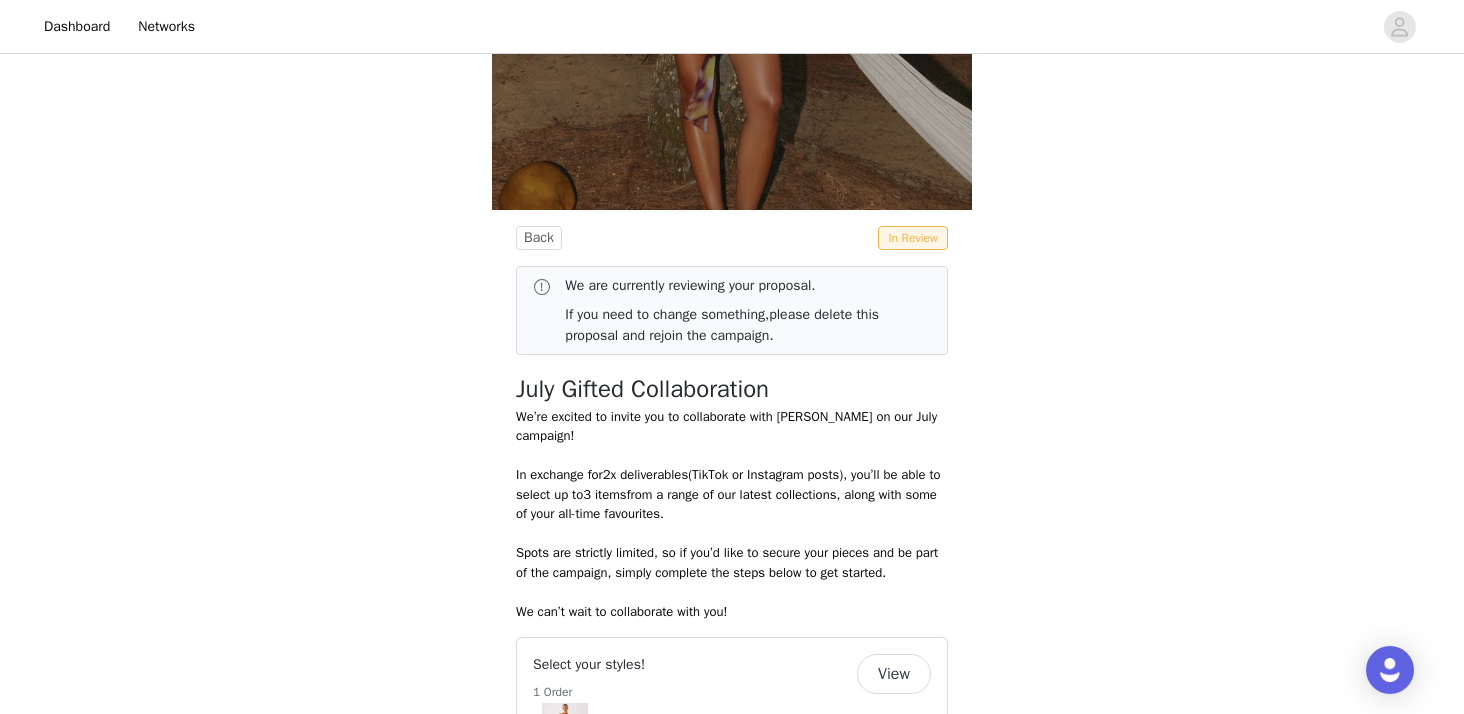 scroll, scrollTop: 0, scrollLeft: 0, axis: both 